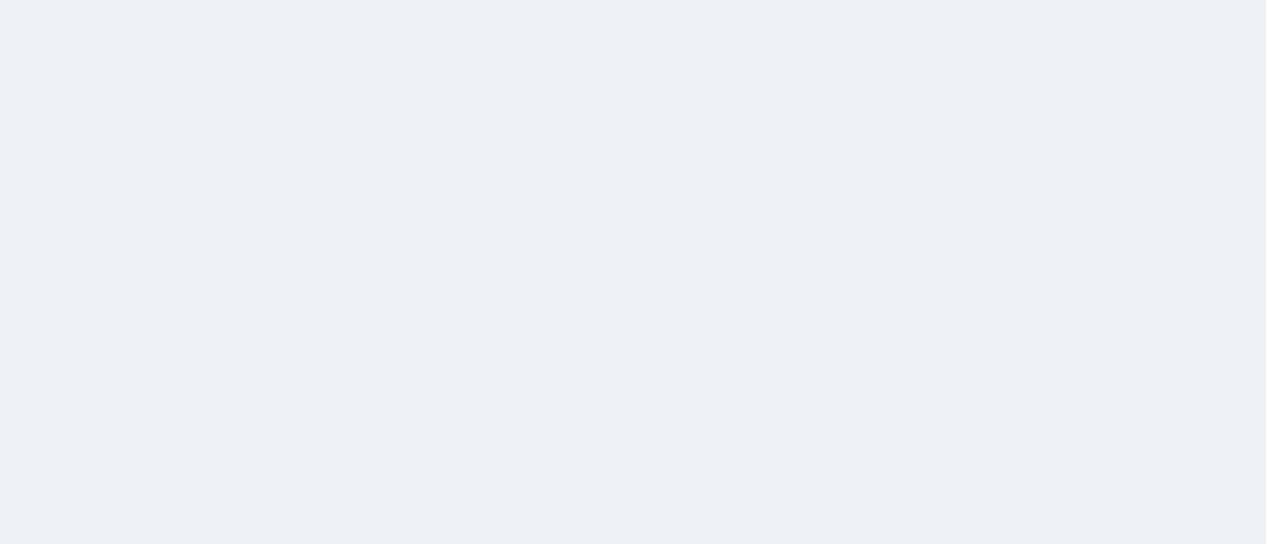 scroll, scrollTop: 0, scrollLeft: 0, axis: both 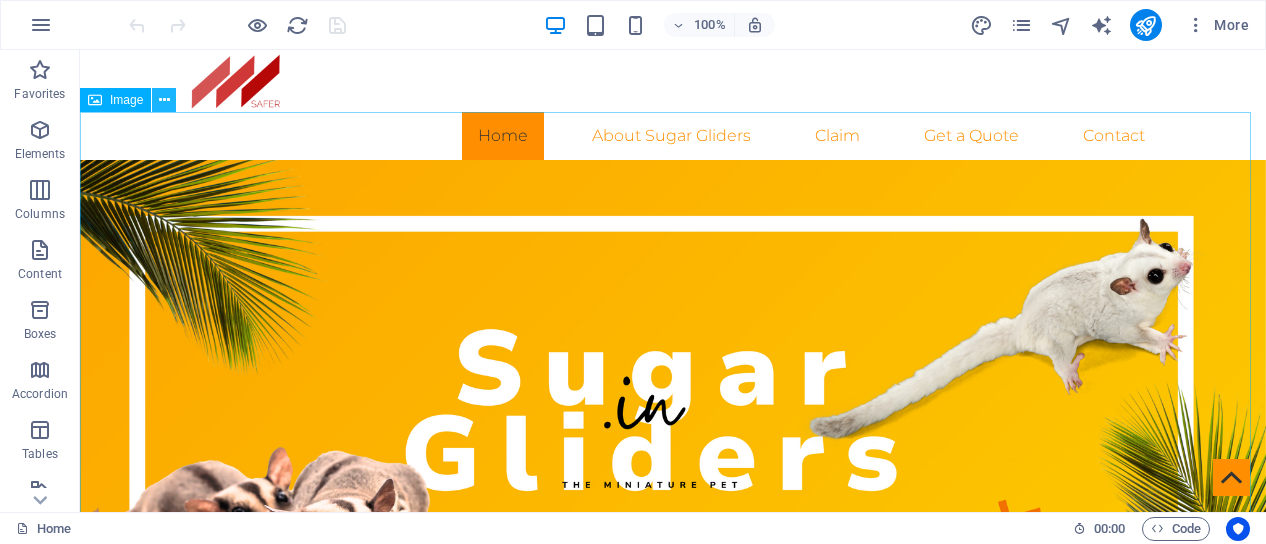 click at bounding box center [164, 100] 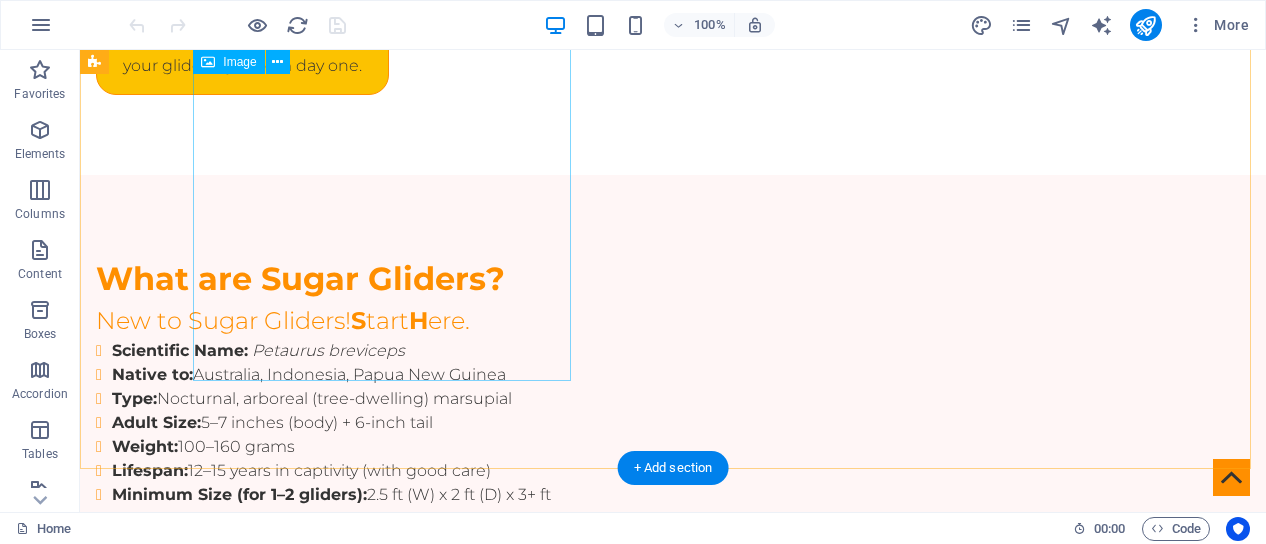 scroll, scrollTop: 3065, scrollLeft: 0, axis: vertical 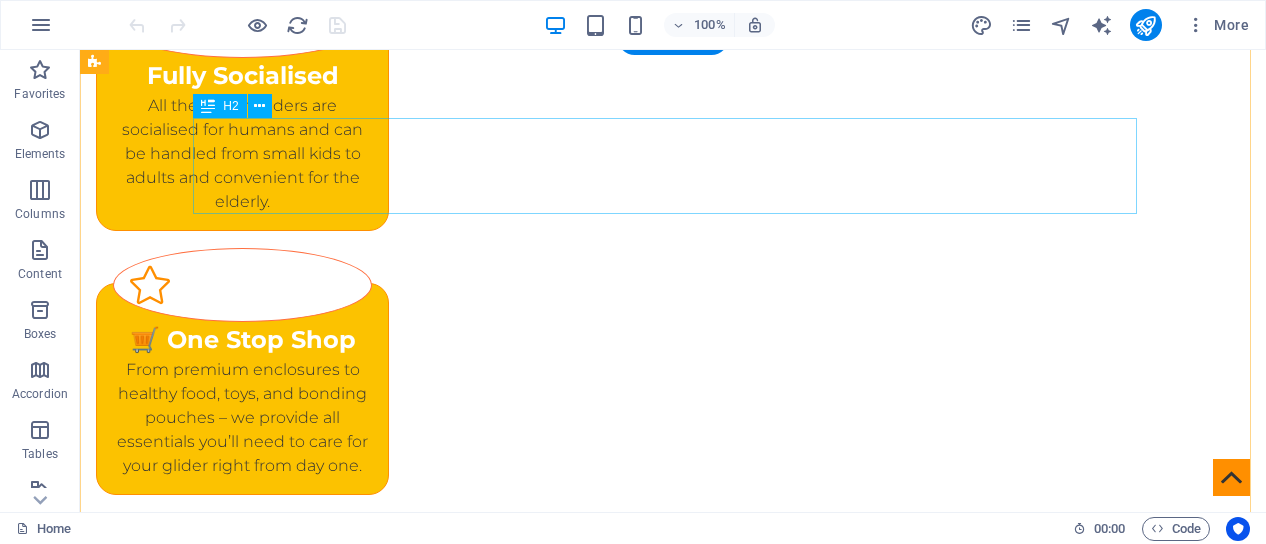 click on "Sugar Glider Mutations – Leucistic, Albino, Mosaic & More Available" at bounding box center (673, 1911) 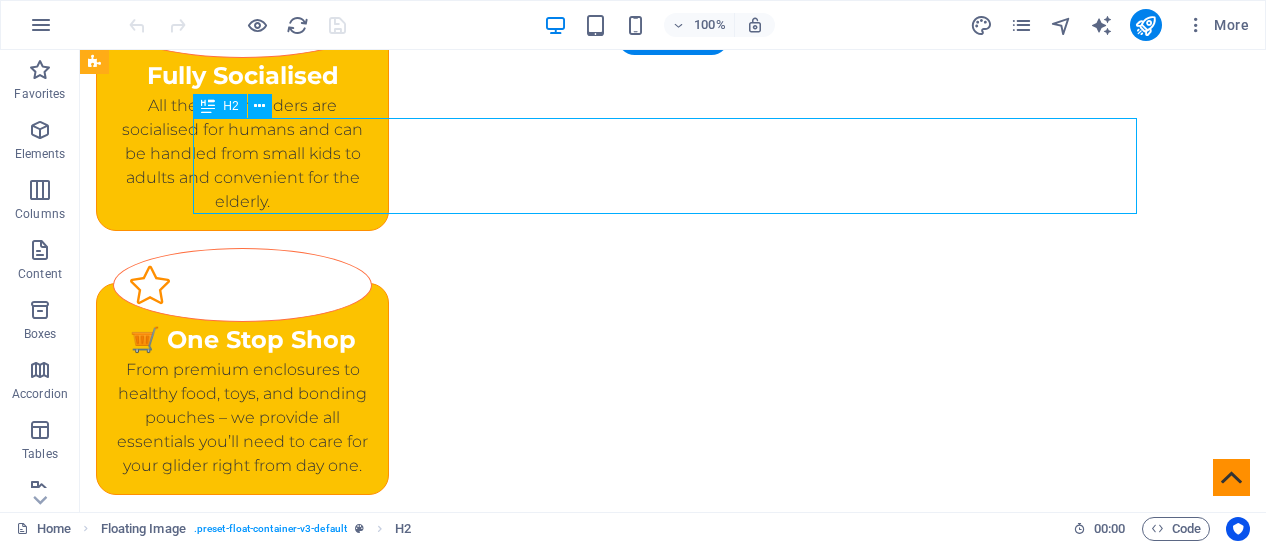 click on "Sugar Glider Mutations – Leucistic, Albino, Mosaic & More Available" at bounding box center (673, 1911) 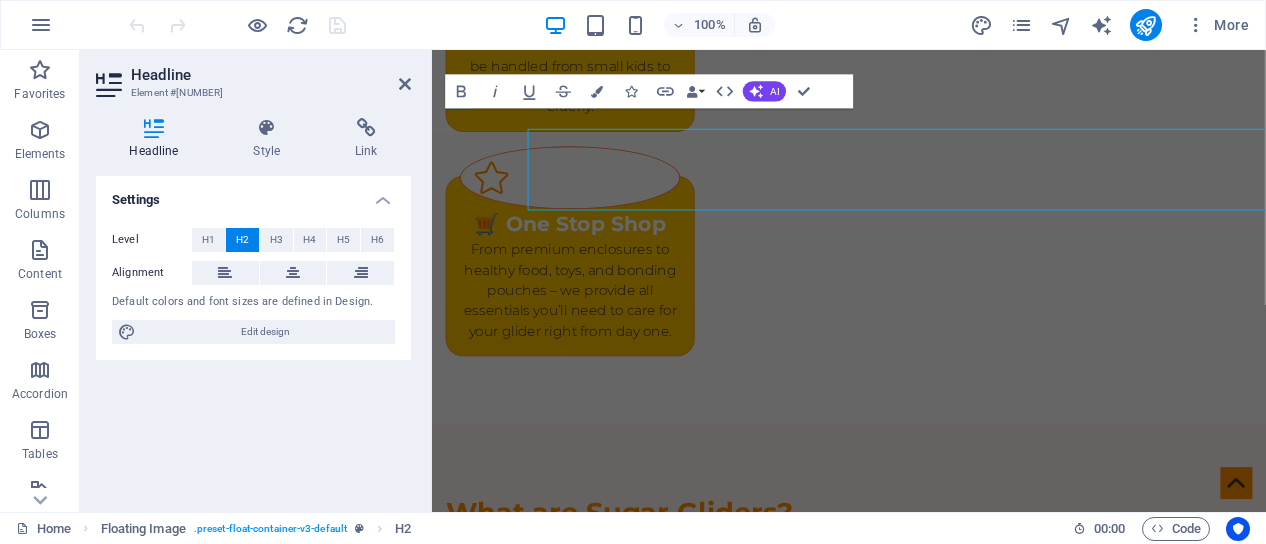 scroll, scrollTop: 3040, scrollLeft: 0, axis: vertical 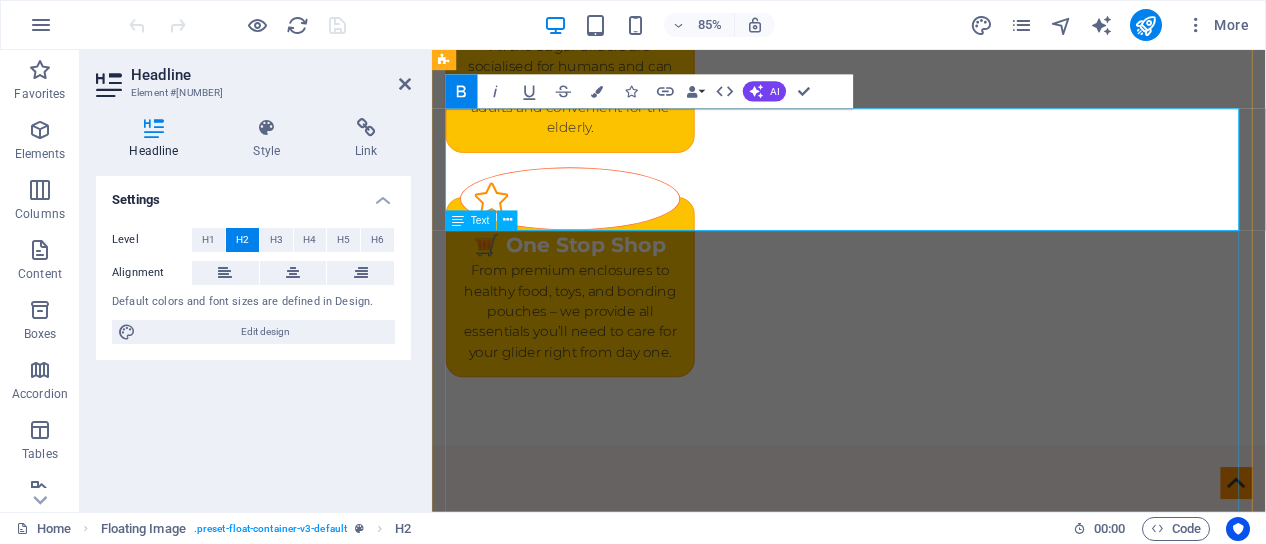 click on "Looking to buy sugar gliders with rare and beautiful mutations? At our exotic pet store, we offer a wide selection of sugar gliders for sale , including some of the most sought-after color mutations in the world. Whether you're a first-time owner or an experienced enthusiast, our sugar gliders are ethically bred, healthy, and socialized for loving homes. We specialize in leucistic sugar gliders , known for their stunning all-white fur and dark eyes, as well as albino sugar gliders with red eyes and pure white coats. For those who love contrast, our black beauty sugar gliders feature deep, rich tones with bold facial markings. We also offer mosaic sugar gliders , which display unique patchwork patterns, and platinum sugar gliders , prized for their soft silver coats and gentle temperament. Each sugar glider is raised with care, and we provide detailed guidance on sugar glider care, diet, and bonding. If you're searching for exotic pets for sale CALL: [PHONE] for any specific Mutations." at bounding box center [923, 2211] 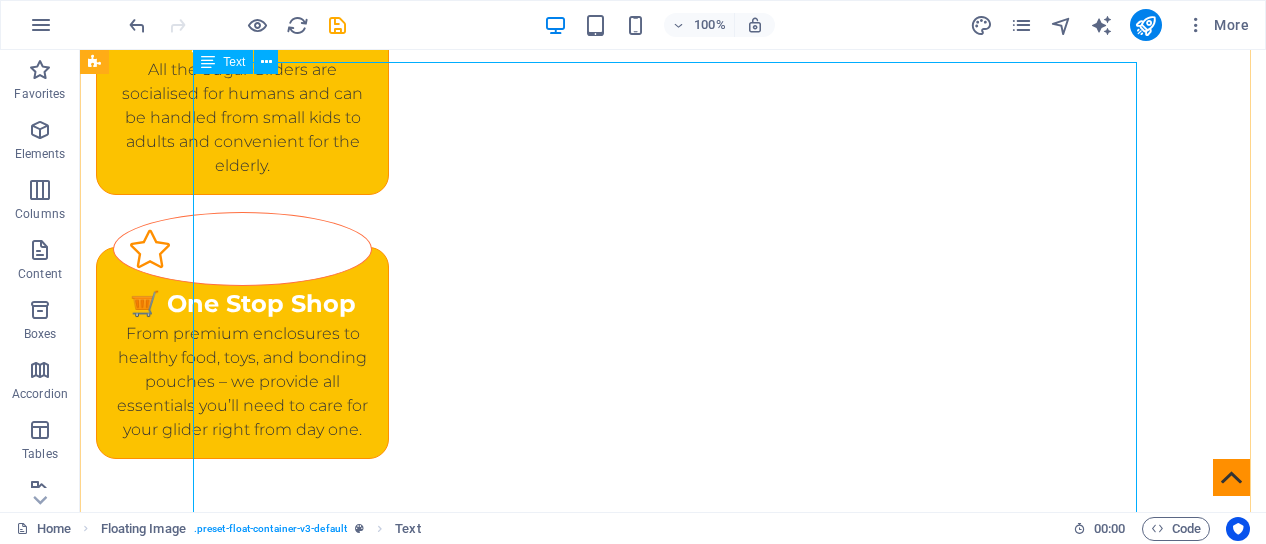 scroll, scrollTop: 3065, scrollLeft: 0, axis: vertical 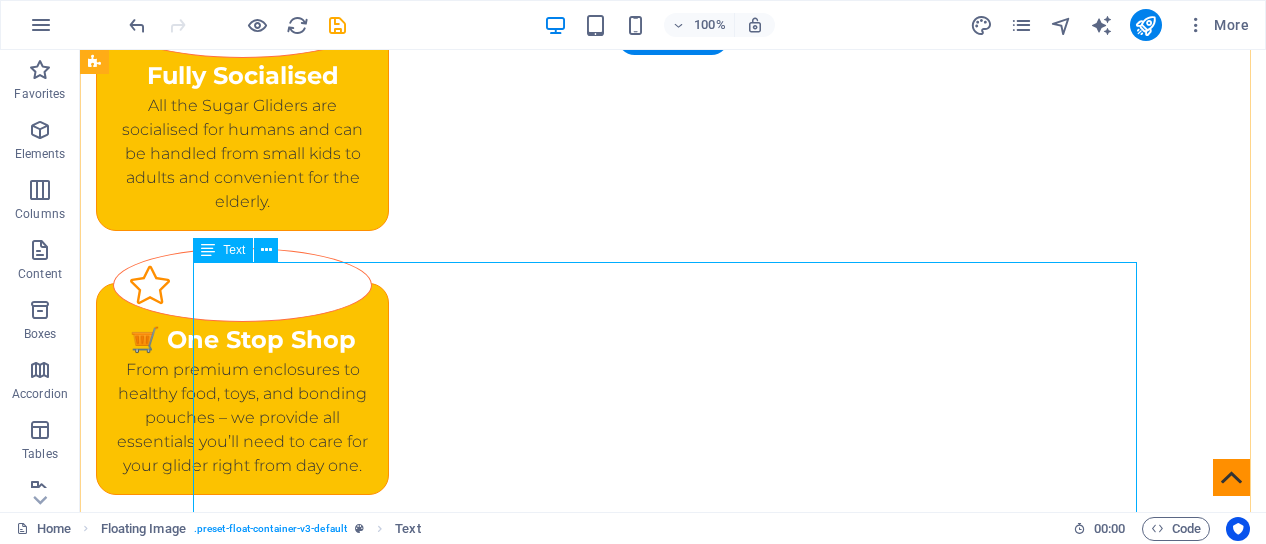 click on "Looking to buy sugar gliders with rare and beautiful mutations? At our exotic pet store, we offer a wide selection of sugar gliders for sale , including some of the most sought-after color mutations in the world. Whether you're a first-time owner or an experienced enthusiast, our sugar gliders are ethically bred, healthy, and socialized for loving homes. We specialize in leucistic sugar gliders , known for their stunning all-white fur and dark eyes, as well as albino sugar gliders with red eyes and pure white coats. For those who love contrast, our black beauty sugar gliders feature deep, rich tones with bold facial markings. We also offer mosaic sugar gliders , which display unique patchwork patterns, and platinum sugar gliders , prized for their soft silver coats and gentle temperament. Each sugar glider is raised with care, and we provide detailed guidance on sugar glider care, diet, and bonding. If you're searching for exotic pets for sale CALL: [PHONE] for any specific Mutations." at bounding box center [673, 2271] 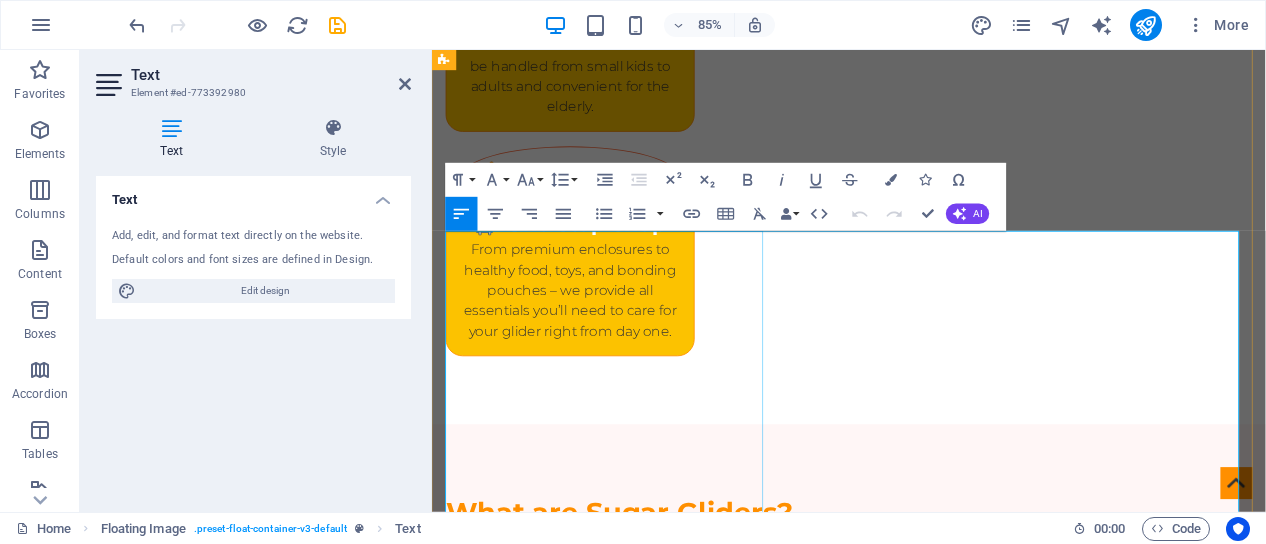 scroll, scrollTop: 3040, scrollLeft: 0, axis: vertical 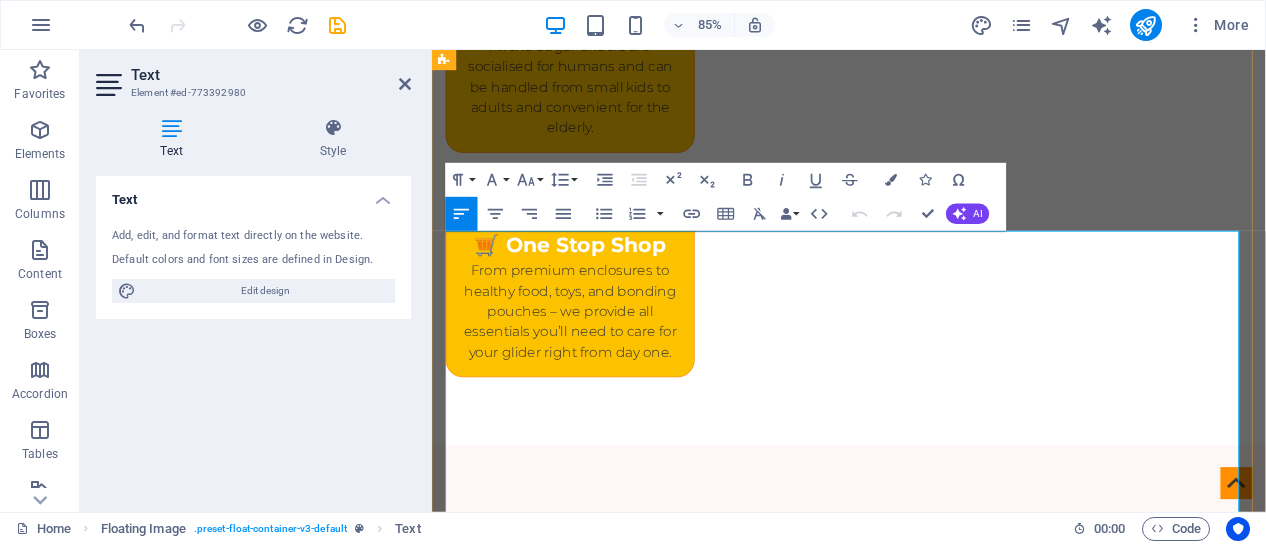 click on "Looking to buy sugar gliders with rare and beautiful mutations? At our exotic pet store, we offer a wide selection of sugar gliders for sale , including some of the most sought-after color mutations in the world. Whether you're a first-time owner or an experienced enthusiast, our sugar gliders are ethically bred, healthy, and socialized for loving homes." at bounding box center (923, 2019) 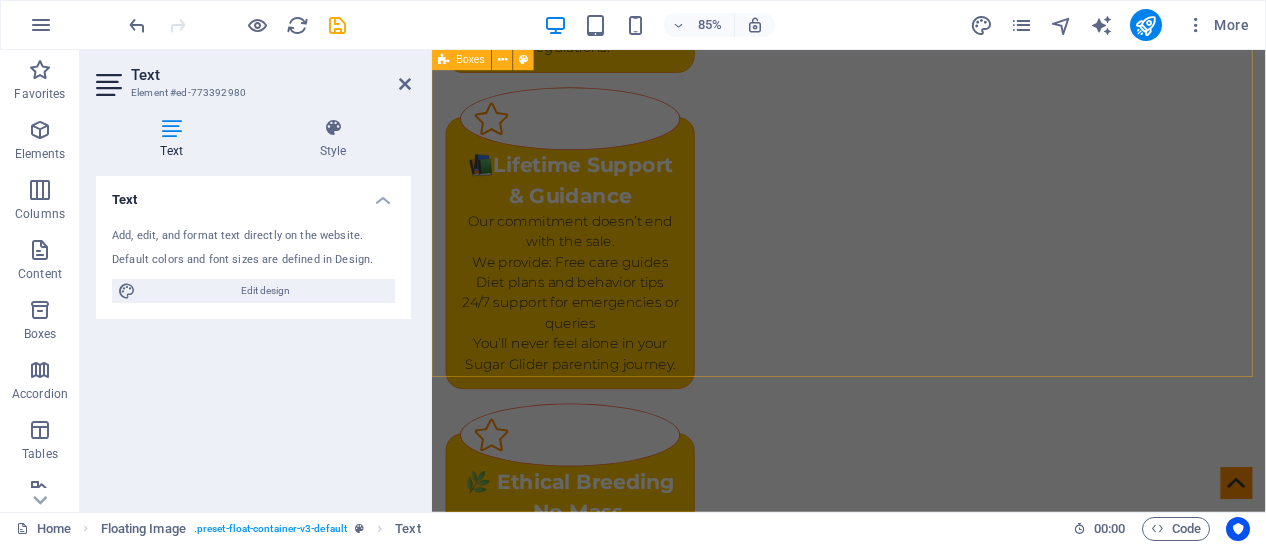 scroll, scrollTop: 1840, scrollLeft: 0, axis: vertical 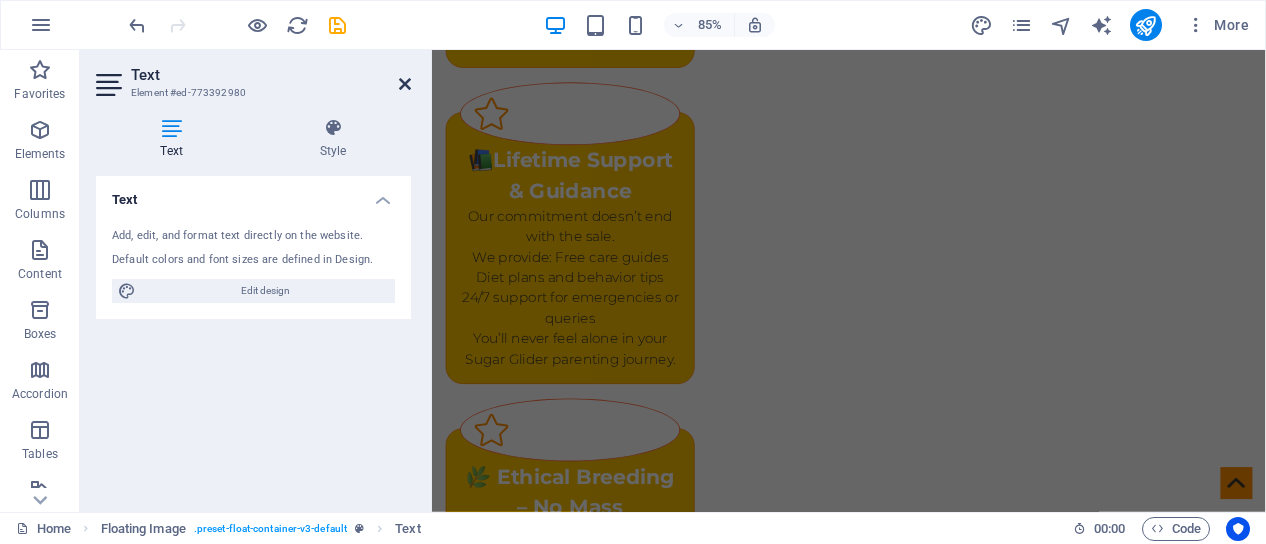 click at bounding box center (405, 84) 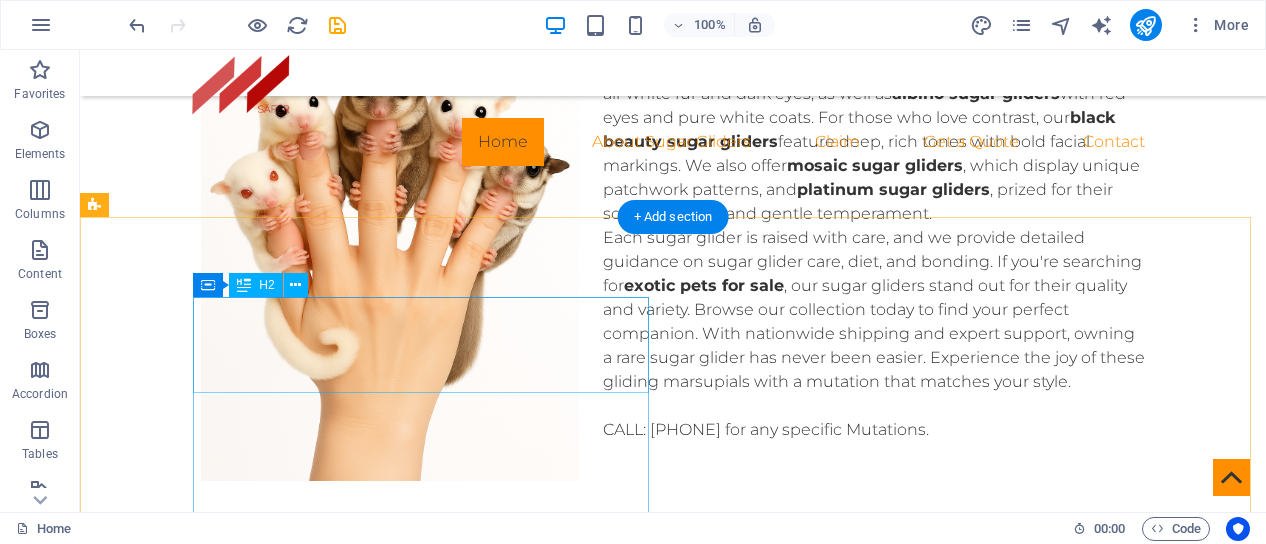 scroll, scrollTop: 4894, scrollLeft: 0, axis: vertical 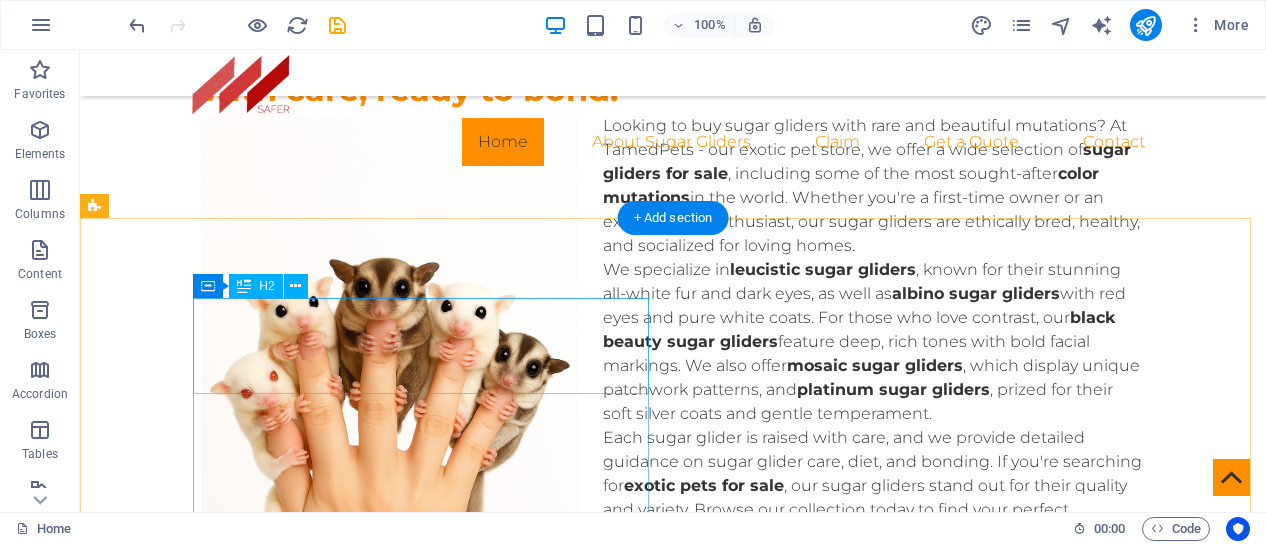 click on "sugargliders.in" at bounding box center [323, 2537] 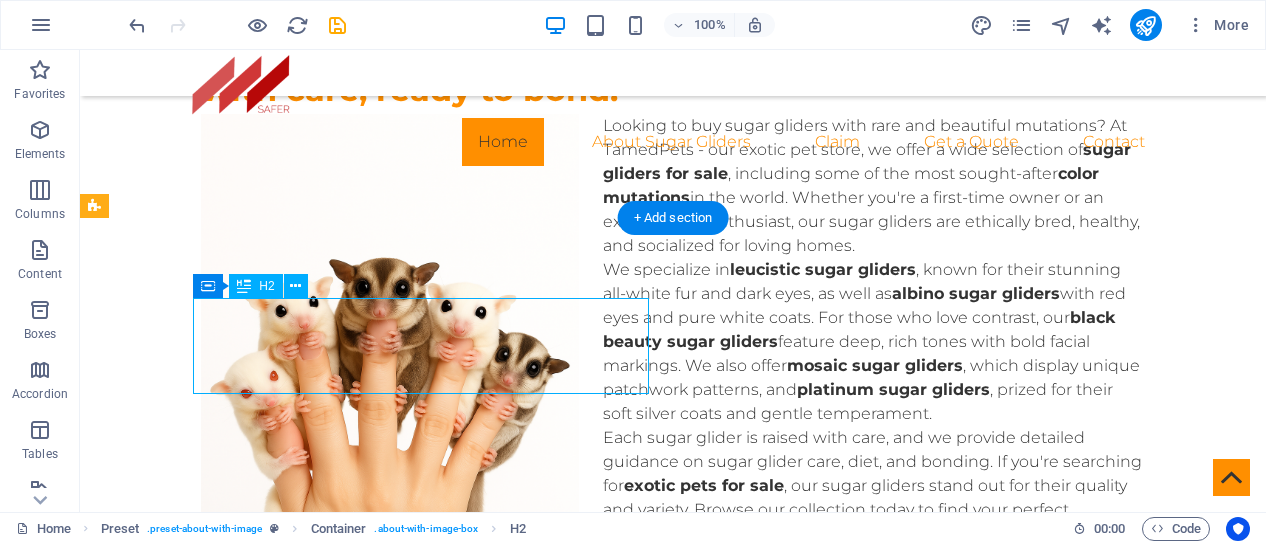 click on "We are sugargliders.in since [YEAR]" at bounding box center [568, 2538] 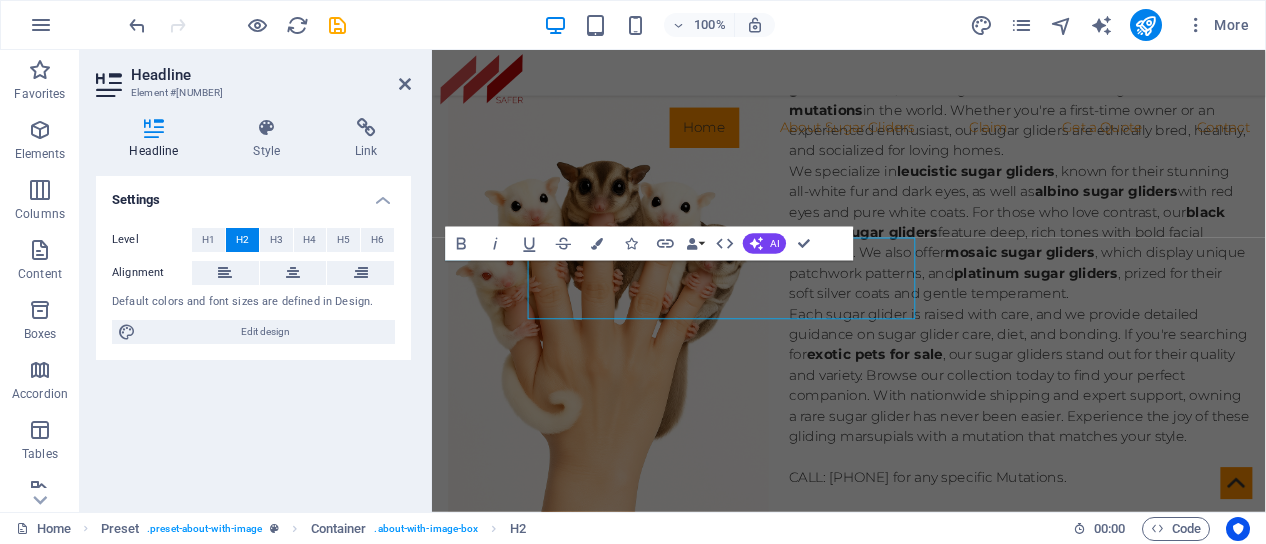 scroll, scrollTop: 4921, scrollLeft: 0, axis: vertical 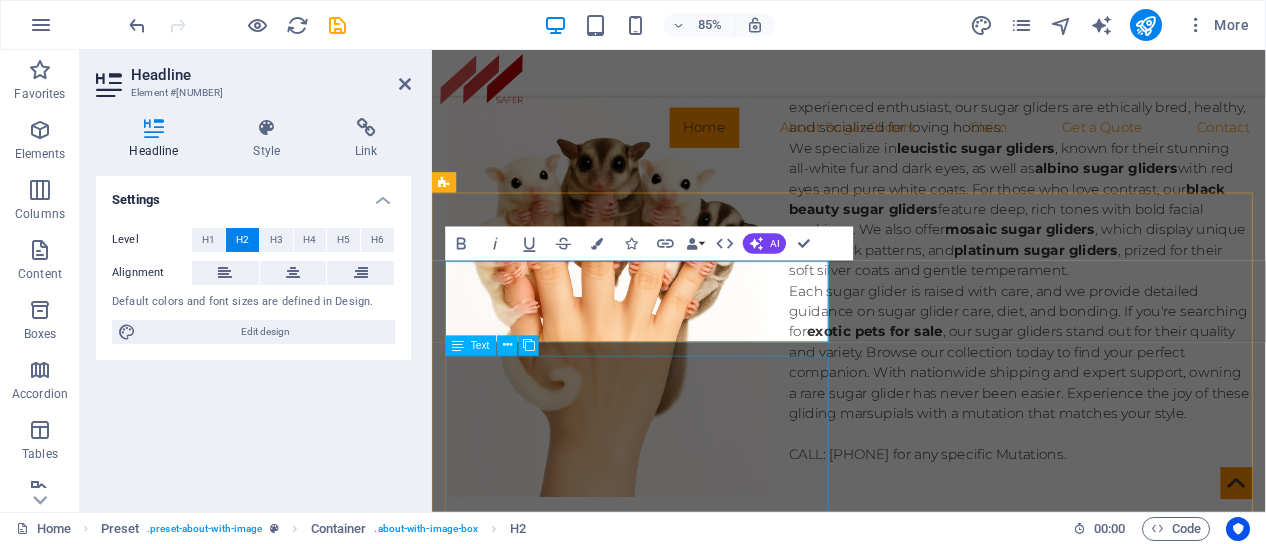 click on "Lorem ipsum dolor sit amet, consectetur adipisicing elit. Repellat, maiores, a libero atque assumenda praesentium cum magni odio dolor accusantium explicabo repudiandae molestiae itaque provident sit debitis aspernatur soluta deserunt incidunt ad cumque ex laboriosam. Distinctio, mollitia, molestias excepturi voluptatem veritatis iusto nam nulla.Lorem ipsum dolor sit amet, consectetur adipisicing elit. Repellat, maiores, a libero atque assumenda praesentium cum magni odio dolor accusantium explicabo repudiandae molestiae itaque provident sit debitis aspernatur soluta deserunt incidunt ad cumque ex laboriosam. Distinctio, mollitia, molestias excepturi voluptatem veritatis iusto nam nulla." at bounding box center [920, 2611] 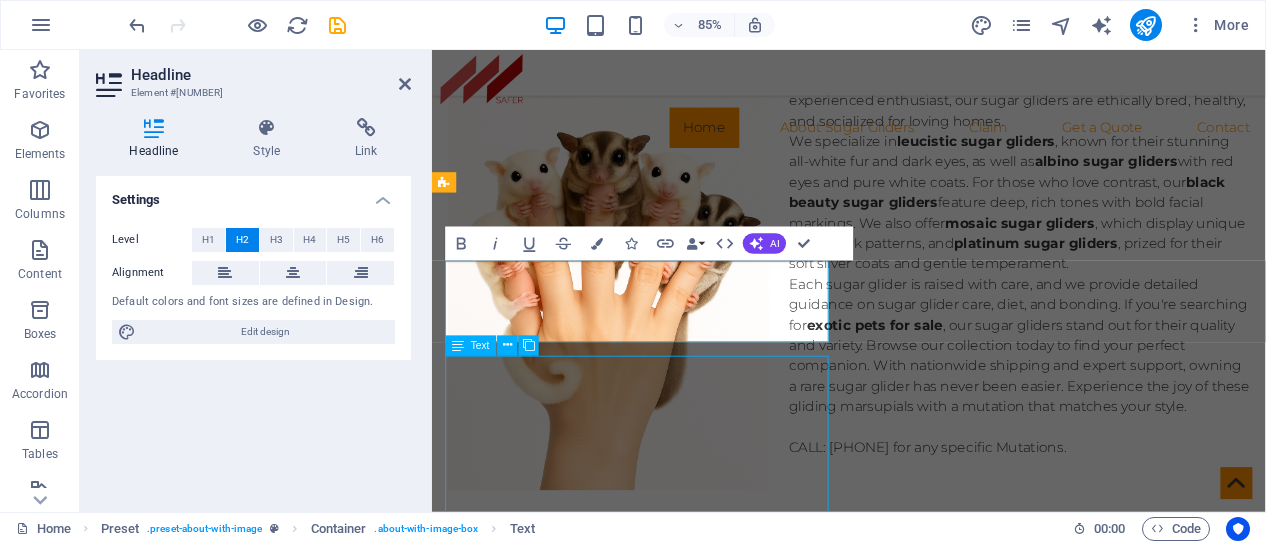 scroll, scrollTop: 4894, scrollLeft: 0, axis: vertical 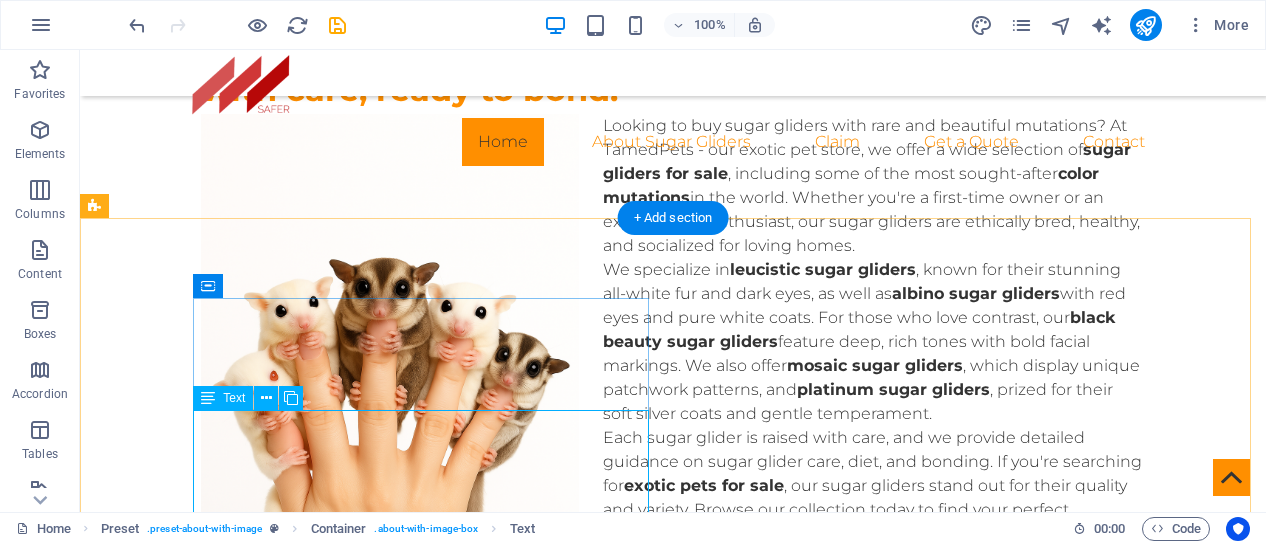 click on "Lorem ipsum dolor sit amet, consectetur adipisicing elit. Repellat, maiores, a libero atque assumenda praesentium cum magni odio dolor accusantium explicabo repudiandae molestiae itaque provident sit debitis aspernatur soluta deserunt incidunt ad cumque ex laboriosam. Distinctio, mollitia, molestias excepturi voluptatem veritatis iusto nam nulla.Lorem ipsum dolor sit amet, consectetur adipisicing elit. Repellat, maiores, a libero atque assumenda praesentium cum magni odio dolor accusantium explicabo repudiandae molestiae itaque provident sit debitis aspernatur soluta deserunt incidunt ad cumque ex laboriosam. Distinctio, mollitia, molestias excepturi voluptatem veritatis iusto nam nulla." at bounding box center (568, 2662) 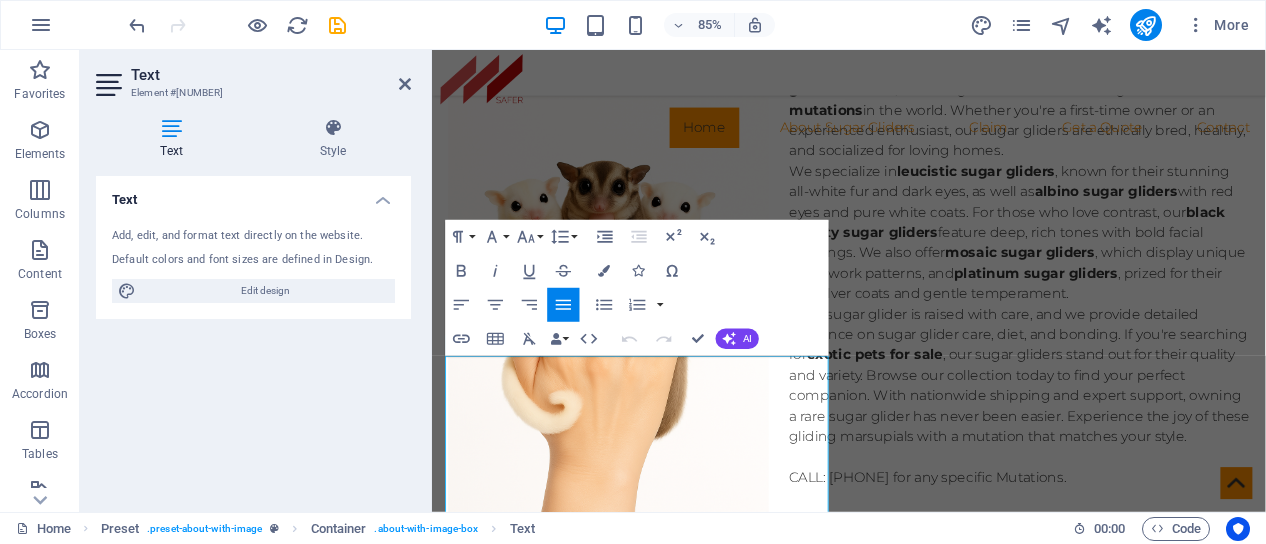 scroll, scrollTop: 4921, scrollLeft: 0, axis: vertical 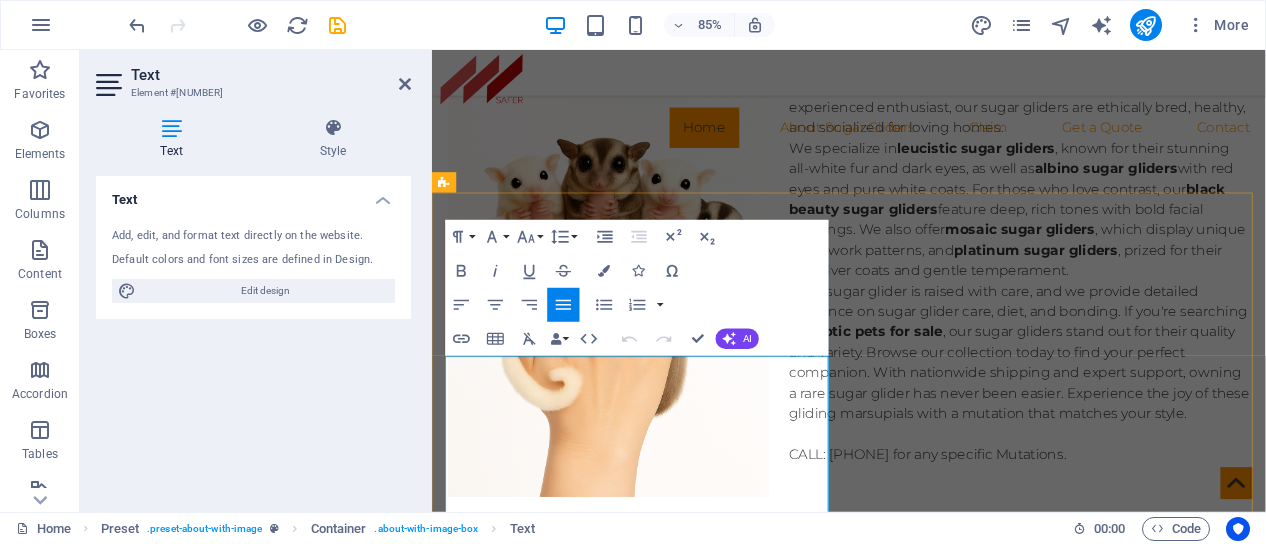 click on "Lorem ipsum dolor sit amet, consectetur adipisicing elit. Repellat, maiores, a libero atque assumenda praesentium cum magni odio dolor accusantium explicabo repudiandae molestiae itaque provident sit debitis aspernatur soluta deserunt incidunt ad cumque ex laboriosam. Distinctio, mollitia, molestias excepturi voluptatem veritatis iusto nam nulla.Lorem ipsum dolor sit amet, consectetur adipisicing elit. Repellat, maiores, a libero atque assumenda praesentium cum magni odio dolor accusantium explicabo repudiandae molestiae itaque provident sit debitis aspernatur soluta deserunt incidunt ad cumque ex laboriosam. Distinctio, mollitia, molestias excepturi voluptatem veritatis iusto nam nulla." at bounding box center [920, 2611] 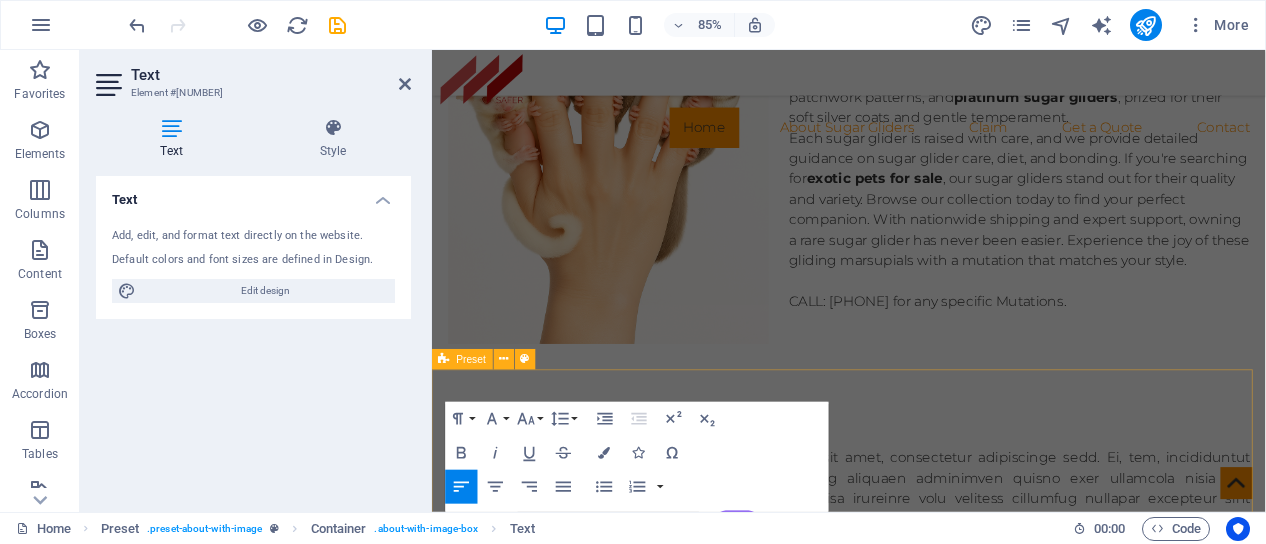 scroll, scrollTop: 5113, scrollLeft: 0, axis: vertical 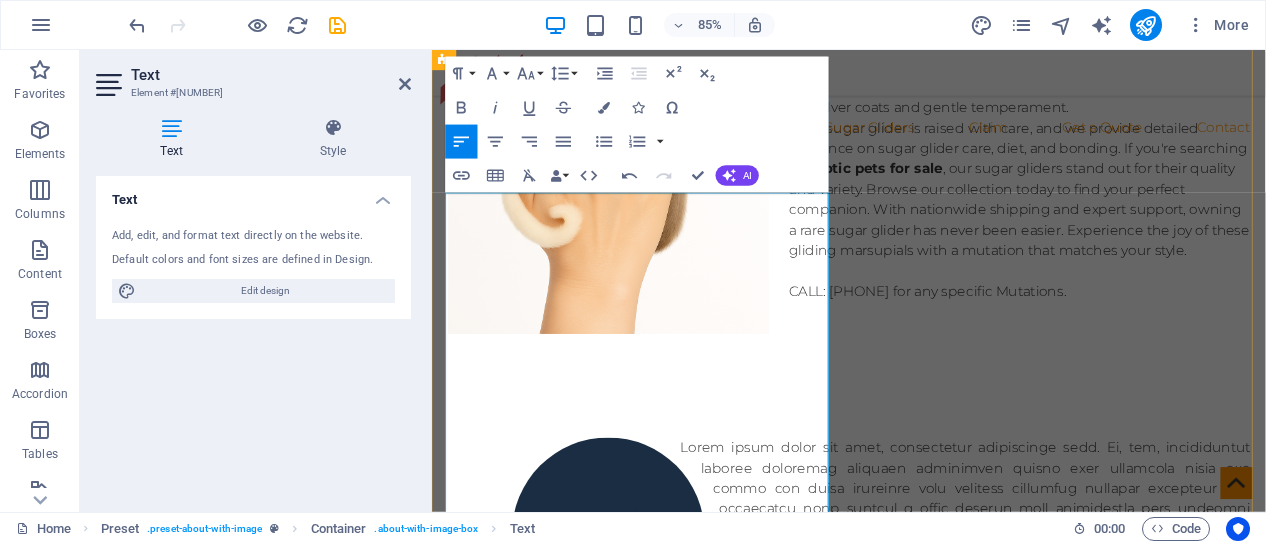 drag, startPoint x: 664, startPoint y: 276, endPoint x: 449, endPoint y: 224, distance: 221.199 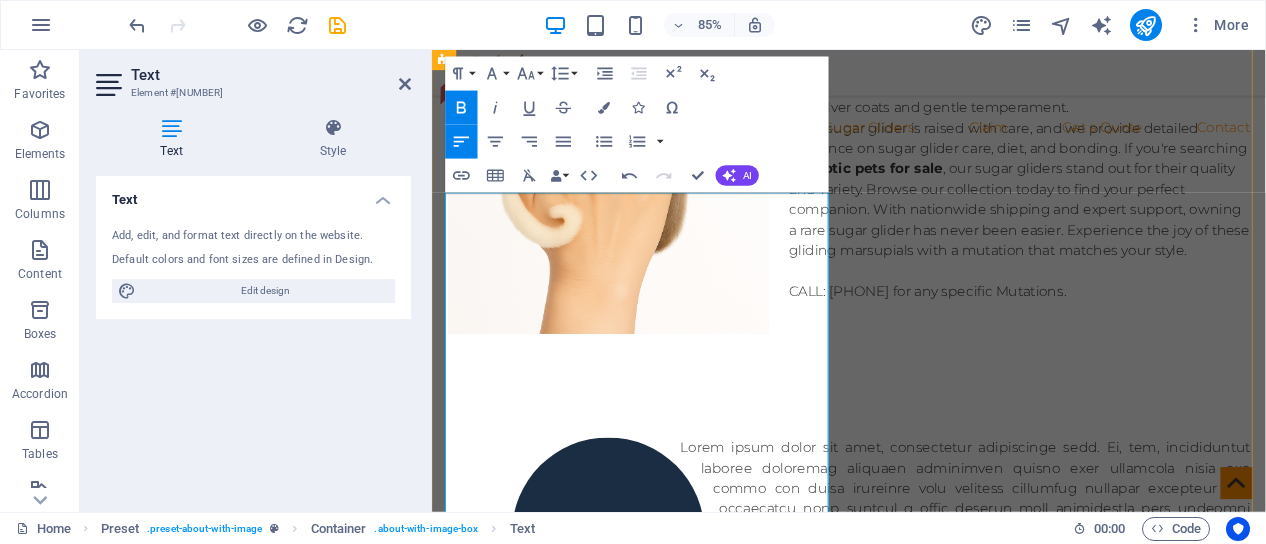 drag, startPoint x: 762, startPoint y: 229, endPoint x: 450, endPoint y: 224, distance: 312.04007 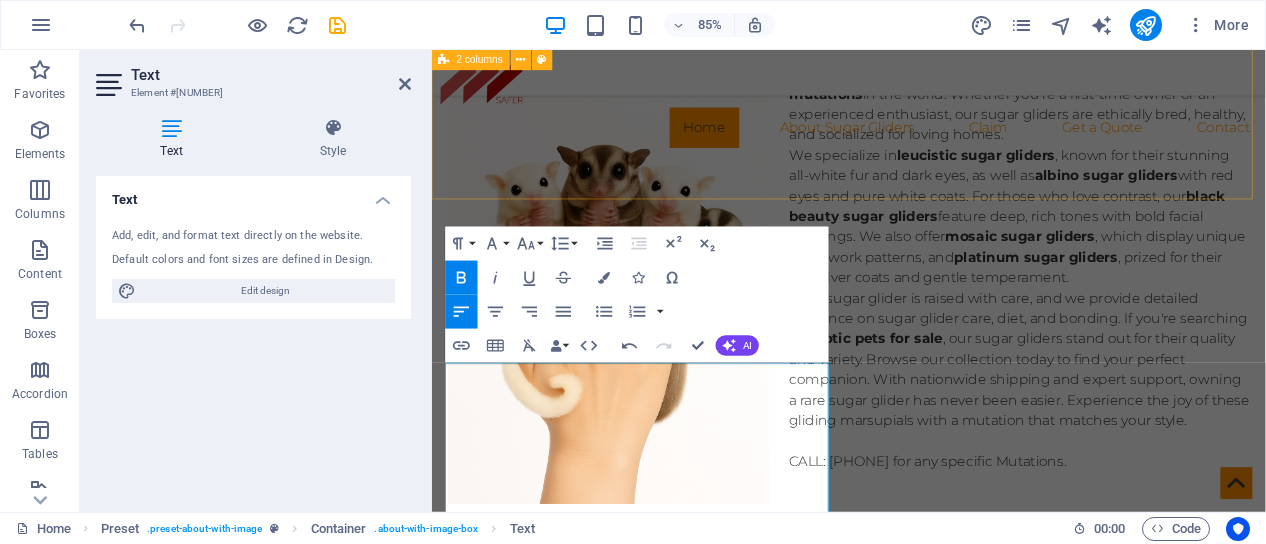 click on "Drop content here or  Add elements  Paste clipboard Drop content here or  Add elements  Paste clipboard" at bounding box center (922, 2161) 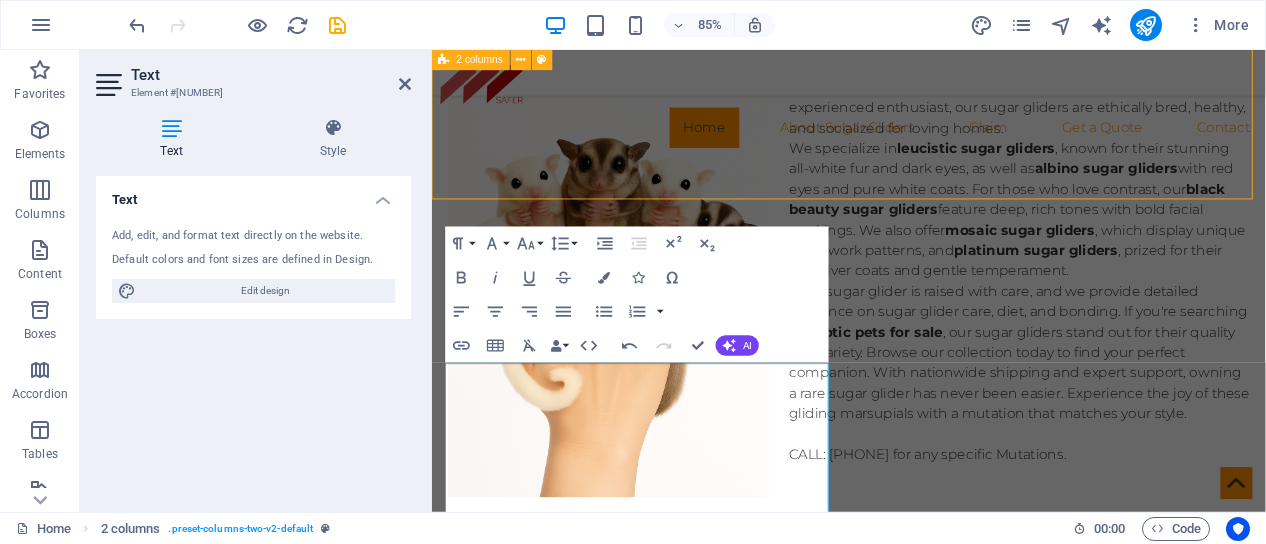 scroll, scrollTop: 4886, scrollLeft: 0, axis: vertical 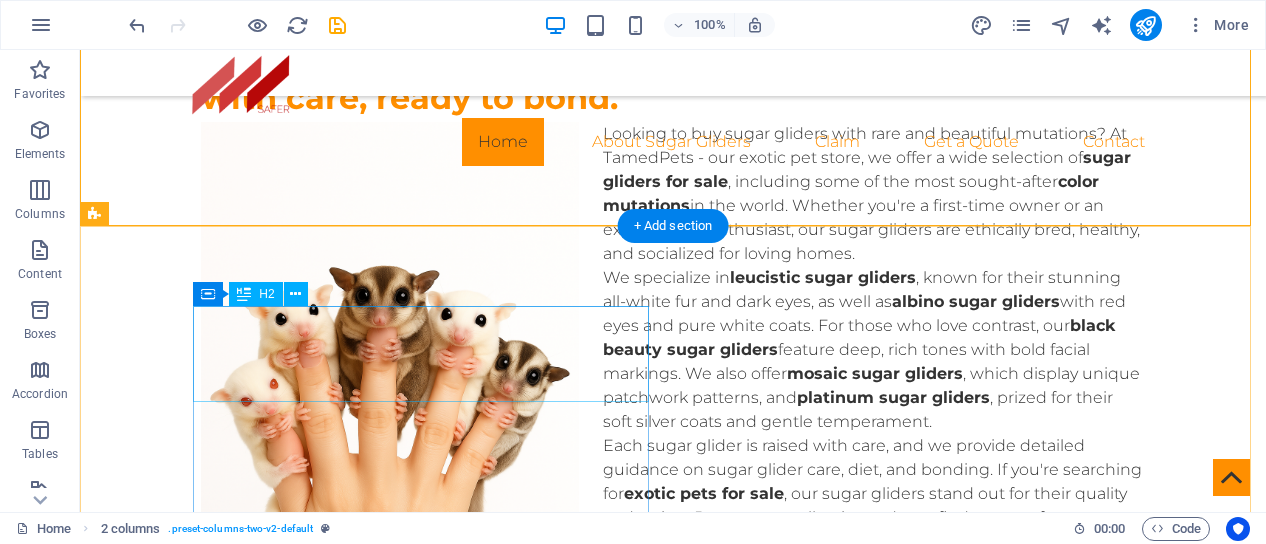click on "sugargliders.in" at bounding box center (323, 2545) 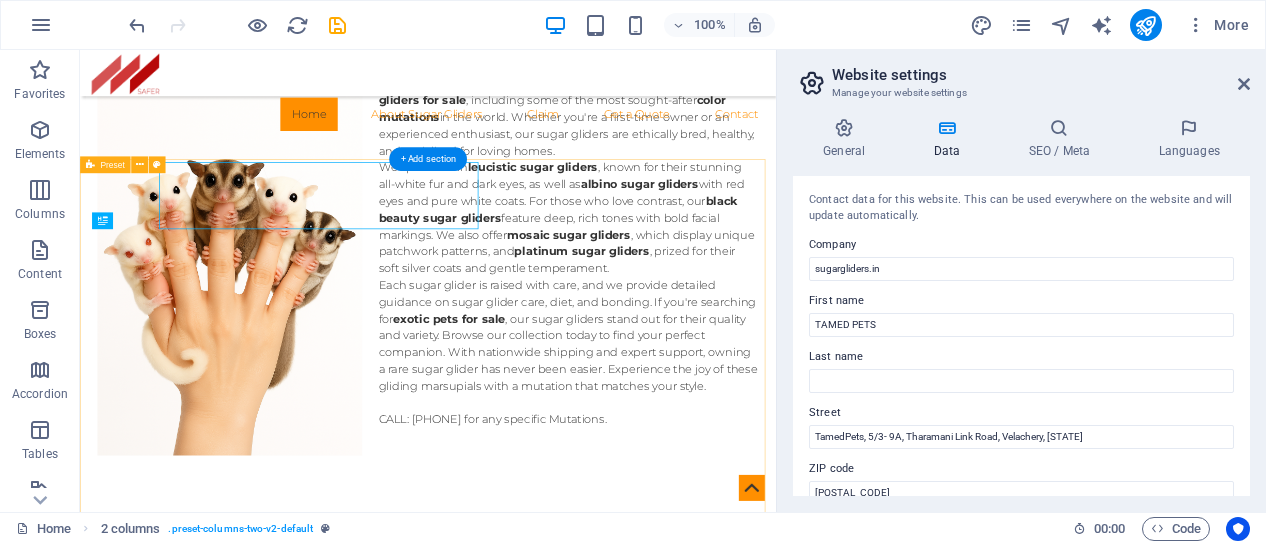 scroll, scrollTop: 4982, scrollLeft: 0, axis: vertical 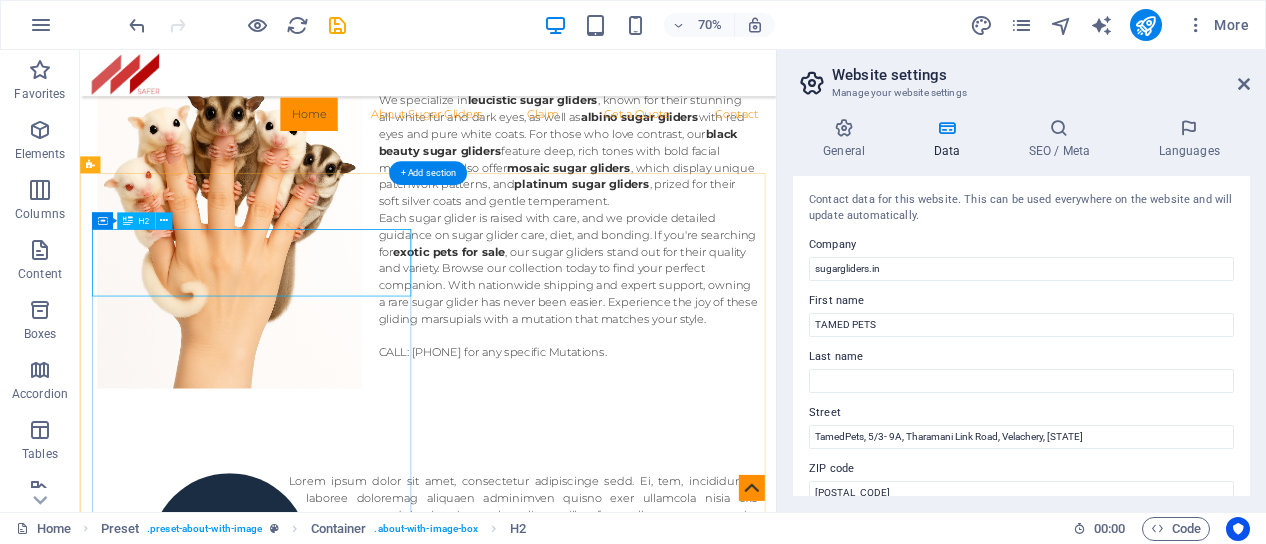 drag, startPoint x: 219, startPoint y: 335, endPoint x: 446, endPoint y: 336, distance: 227.0022 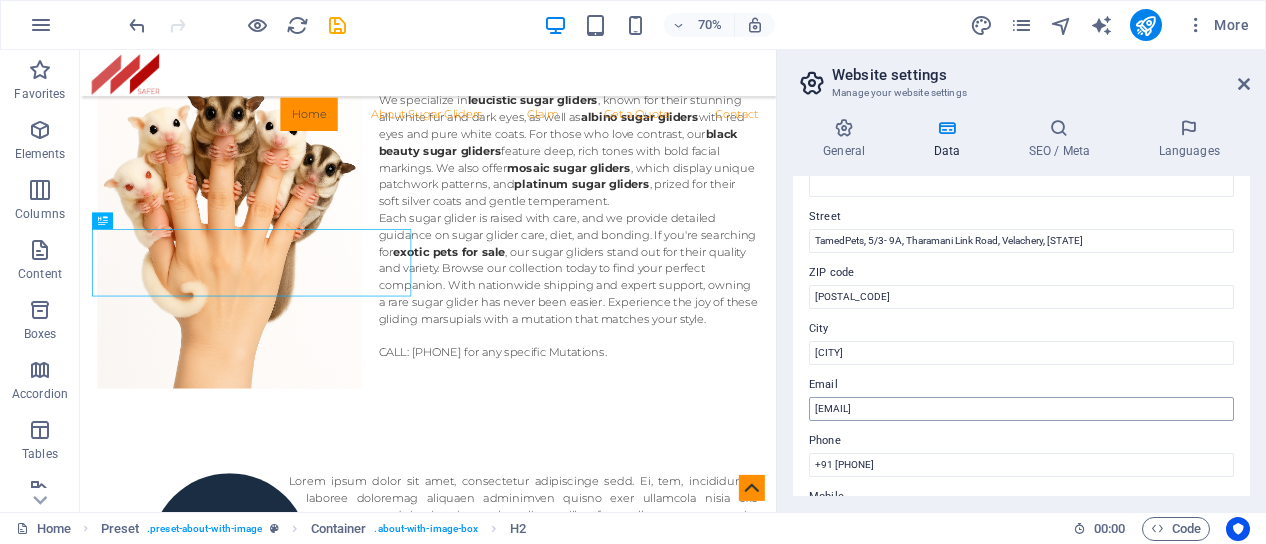 scroll, scrollTop: 0, scrollLeft: 0, axis: both 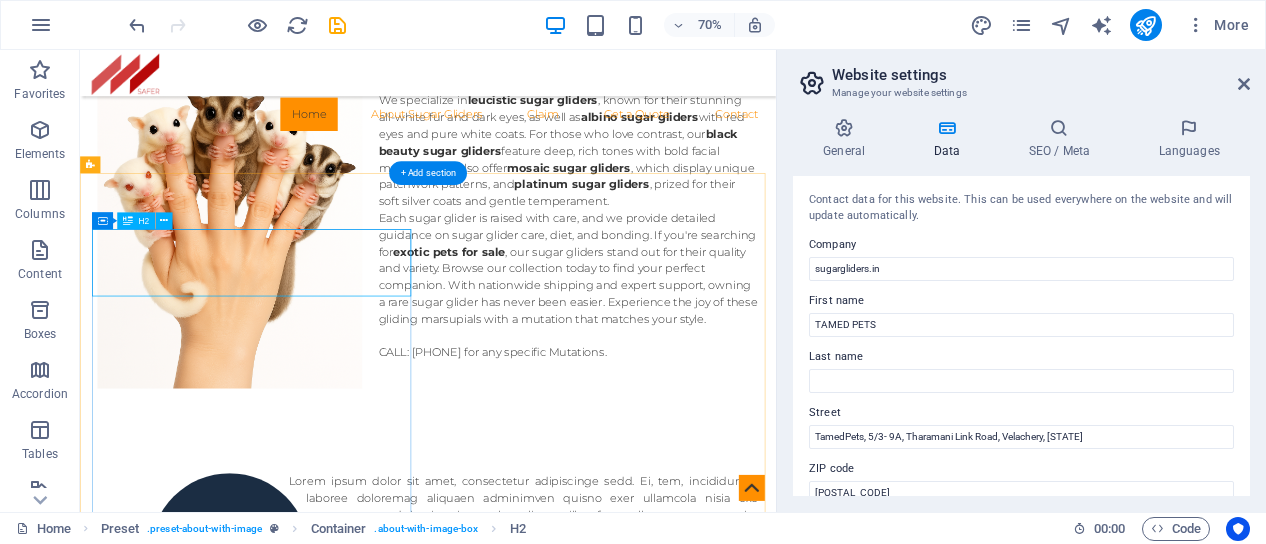 click on "We are sugargliders.in since [YEAR]" at bounding box center (568, 2536) 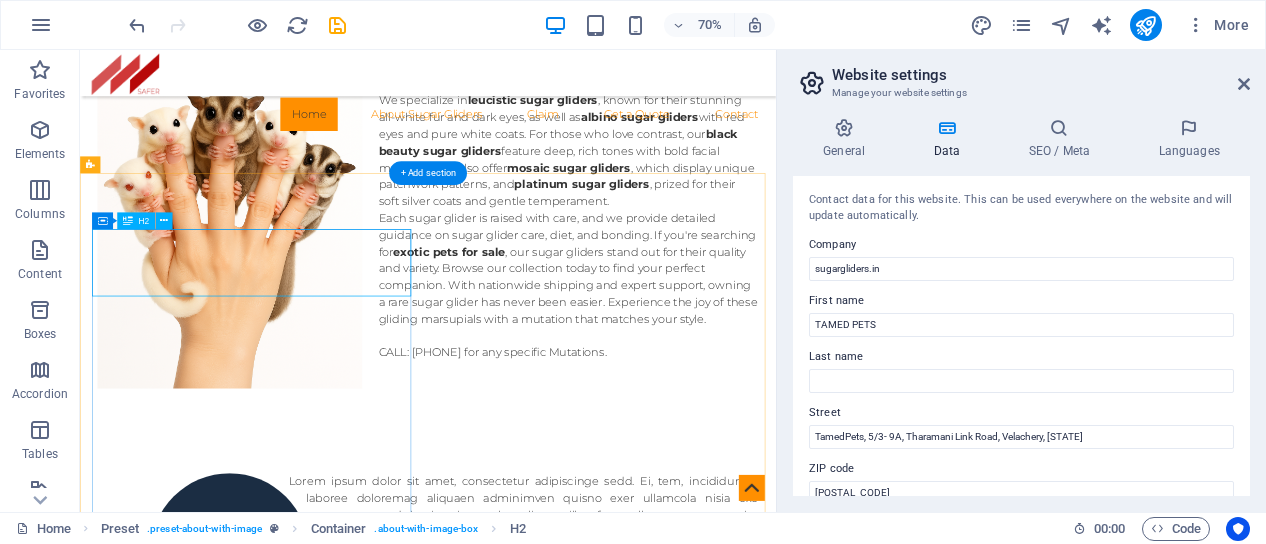 click on "We are sugargliders.in since [YEAR]" at bounding box center [568, 3064] 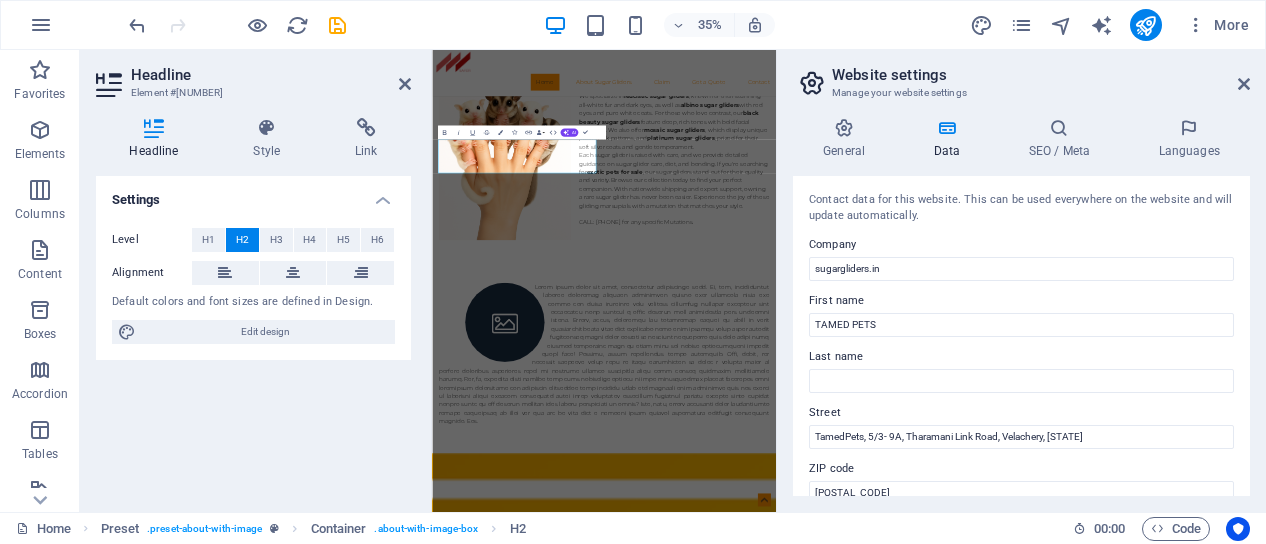 scroll, scrollTop: 5434, scrollLeft: 0, axis: vertical 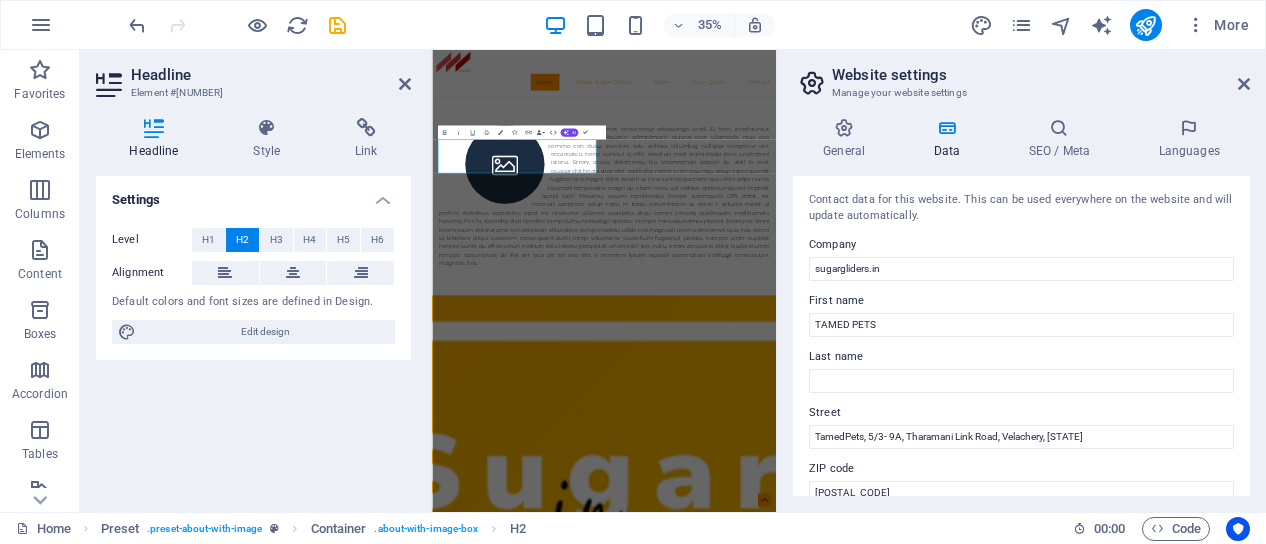 click at bounding box center [154, 128] 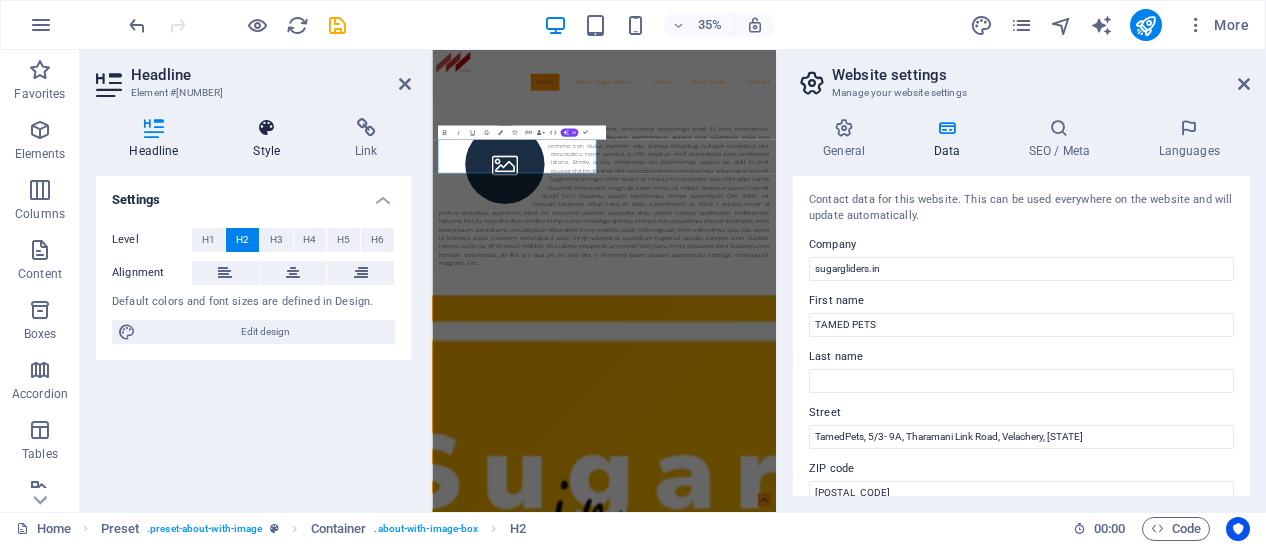 click at bounding box center [267, 128] 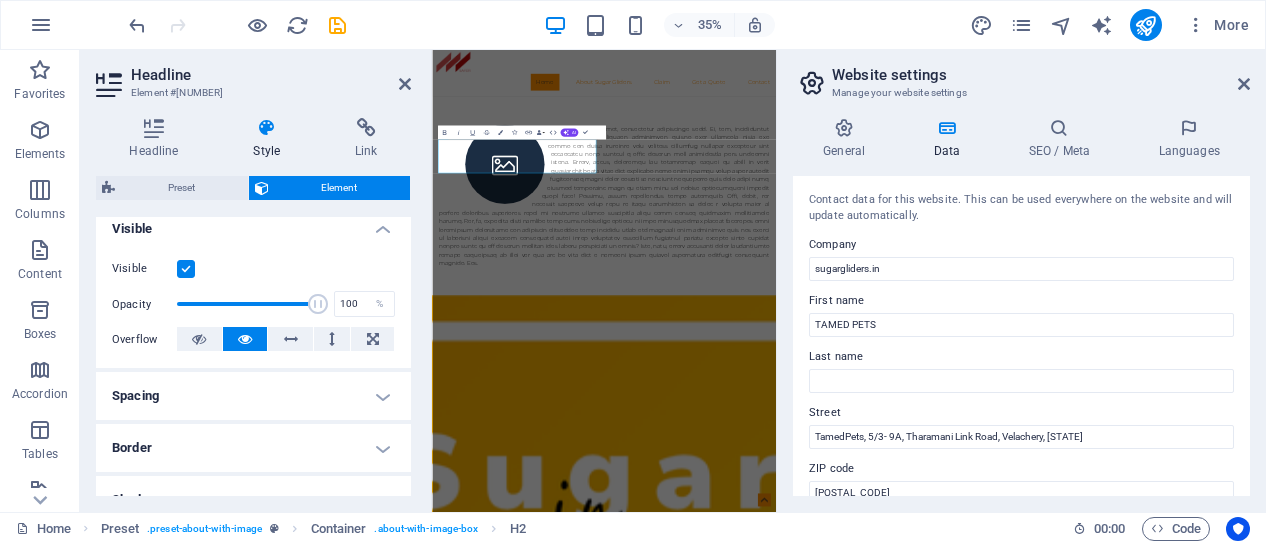 scroll, scrollTop: 0, scrollLeft: 0, axis: both 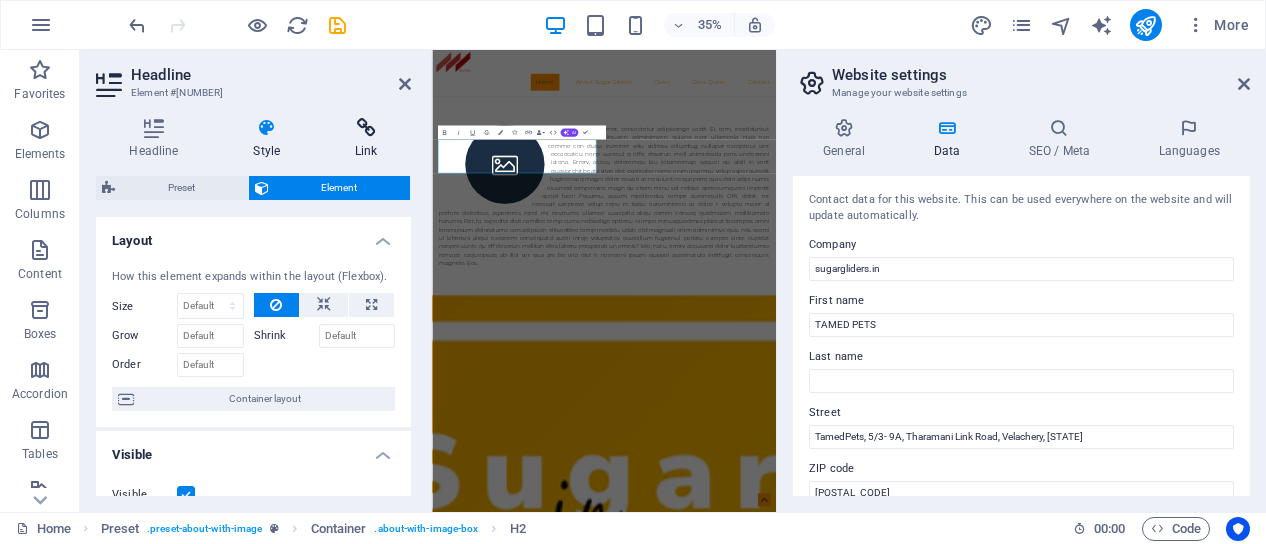 click at bounding box center (366, 128) 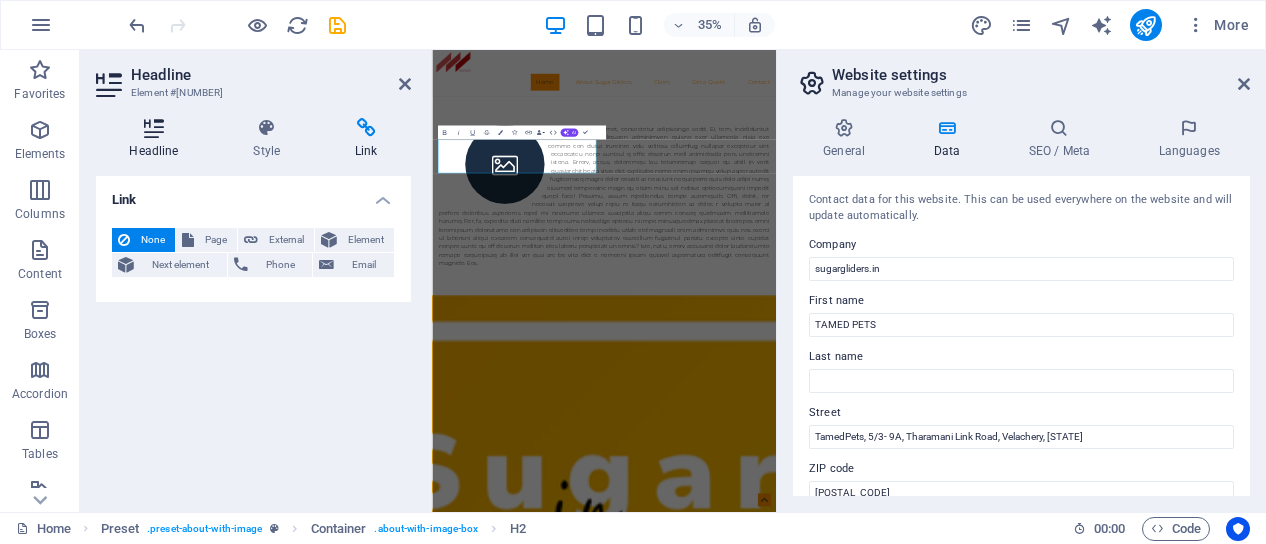 click at bounding box center (154, 128) 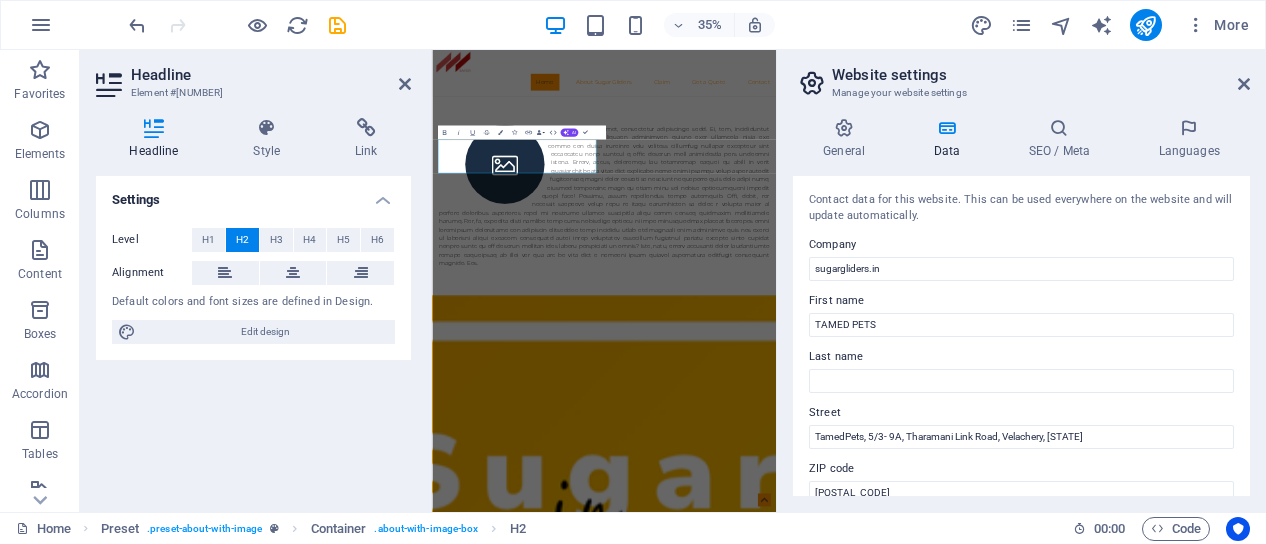 scroll, scrollTop: 640, scrollLeft: 0, axis: vertical 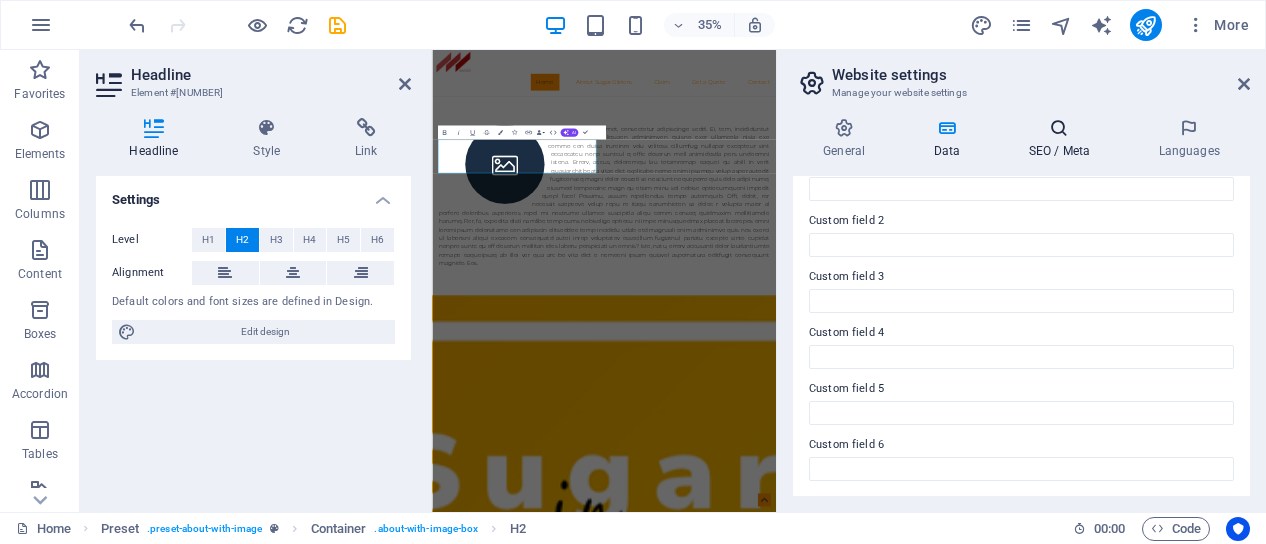 click on "SEO / Meta" at bounding box center [1063, 139] 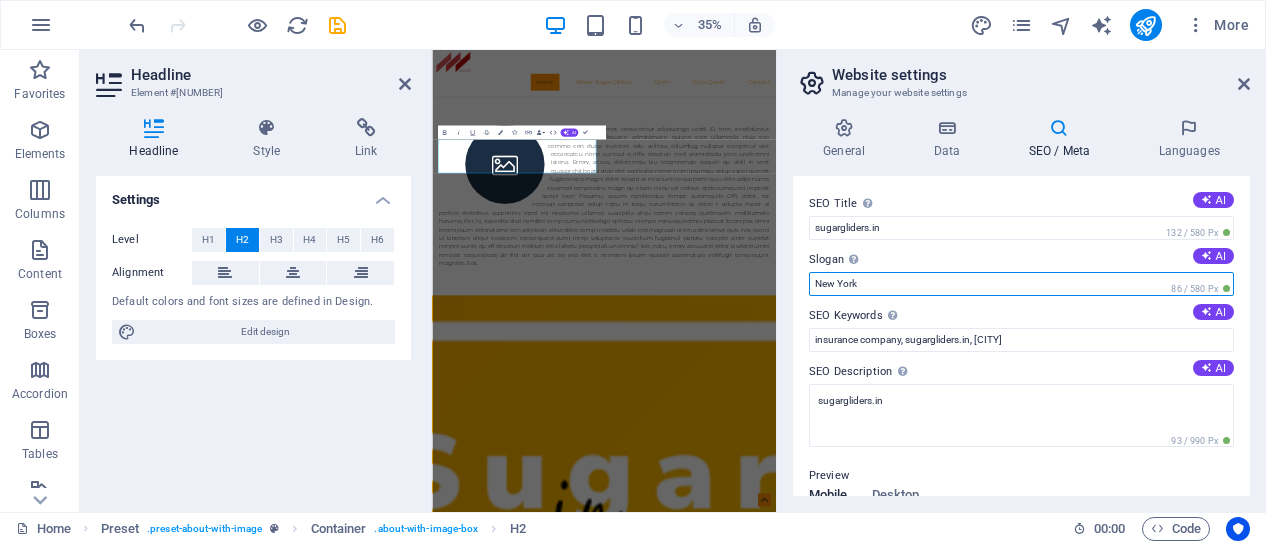 click on "New York" at bounding box center [1021, 284] 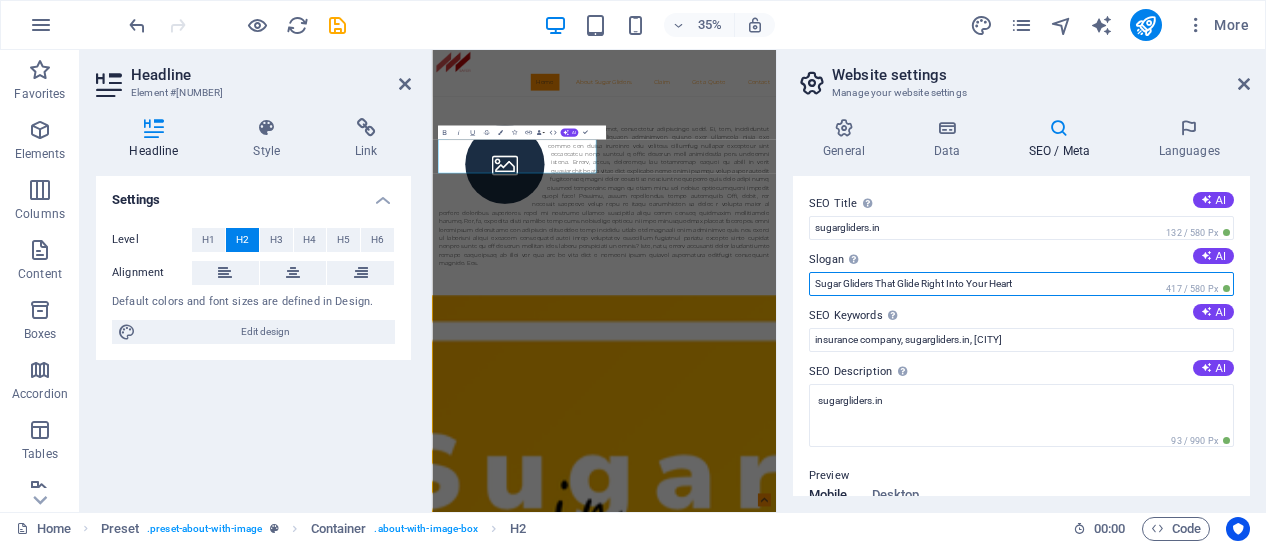 type on "Sugar Gliders That Glide Right Into Your Heart" 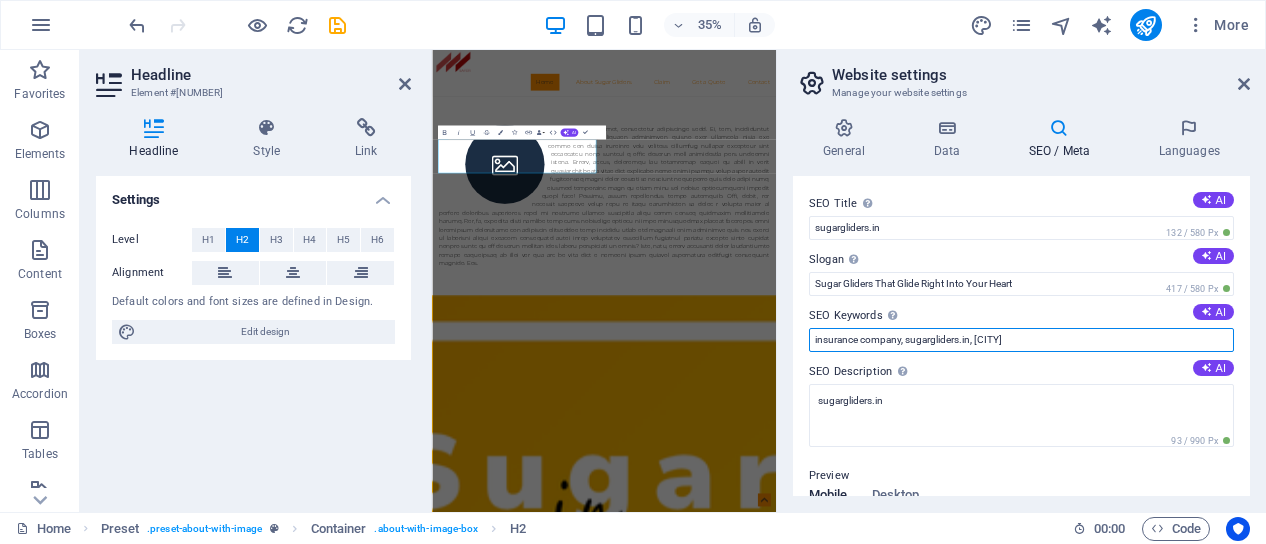 click on "insurance company, sugargliders.in, [CITY]" at bounding box center (1021, 340) 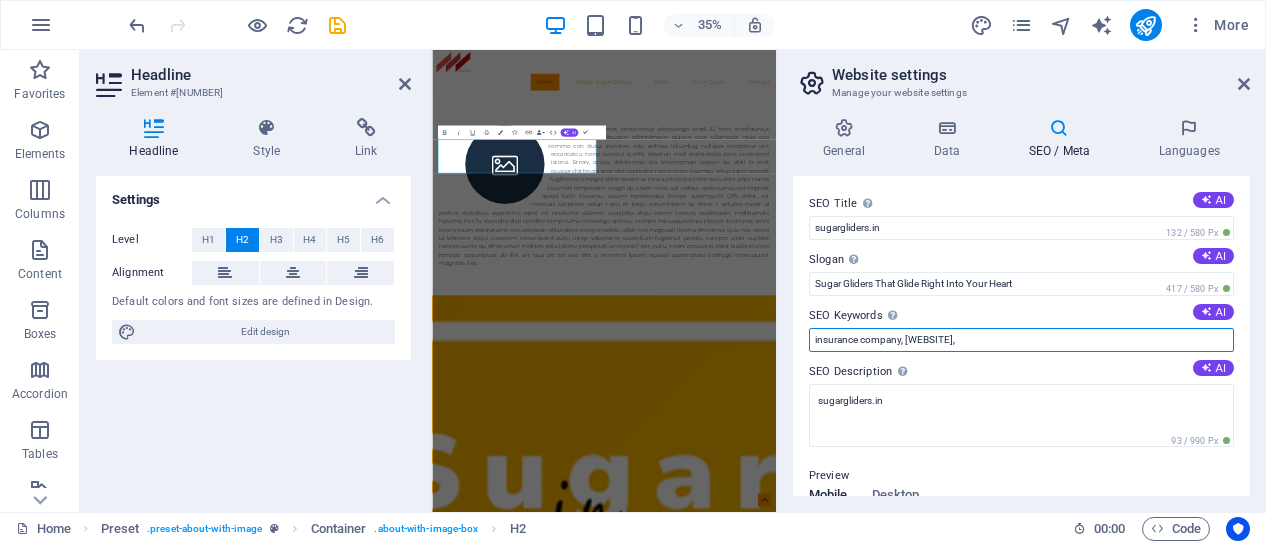drag, startPoint x: 902, startPoint y: 343, endPoint x: 800, endPoint y: 341, distance: 102.01961 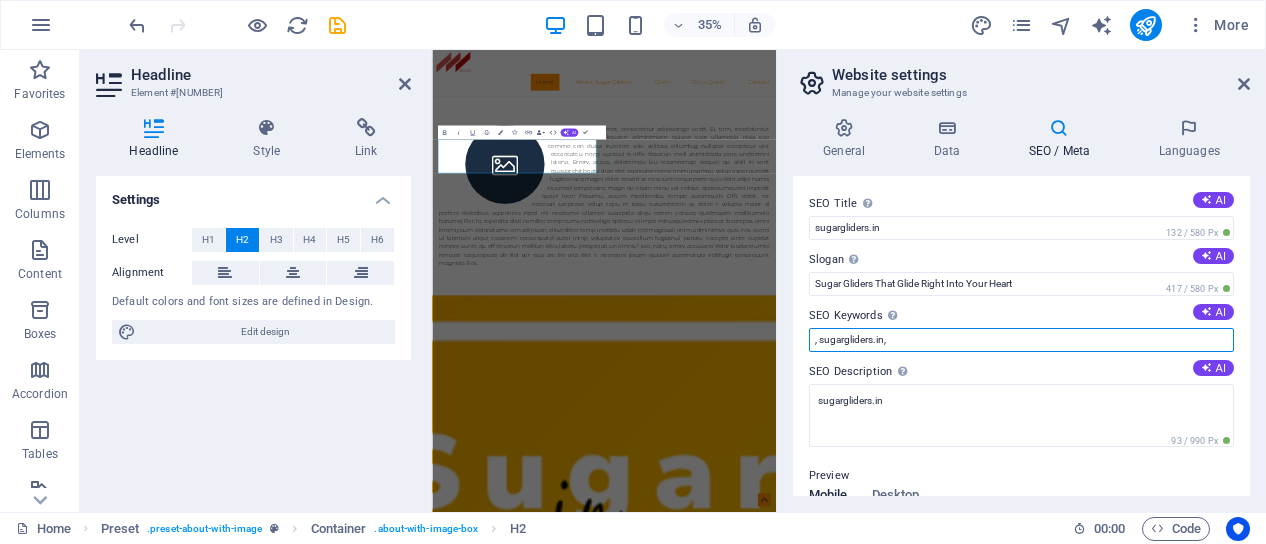 paste on "sugar glider for sale in India,buy sugar glider online,sugar glider pet price,sugar glider breeders India,sugar glider care guide,sugar glider cage setup,sugar glider food and diet,sugar glider accessories,sugar glider delivery India,sugar glider exotic pet,sugar glider legal in India,sugar glider mutations,albino sugar glider for sale,Mosaic sugar glider India,sugar glider bonding tips,sugar glider lifespan,sugar glider vs flying squirrel,sugar glider training guide,sugar glider vet near me,sugar glider toys India,sugar glider grooming tips,sugar glider baby for adoption,sugar glider shop [CITY],sugar glider delivery [STATE],sugar glider safe fruits,sugar glider nocturnal habits,sugar glider breeding tips,sugar glider community India,sugar glider Instagram reels,sugar glider pet insurance India" 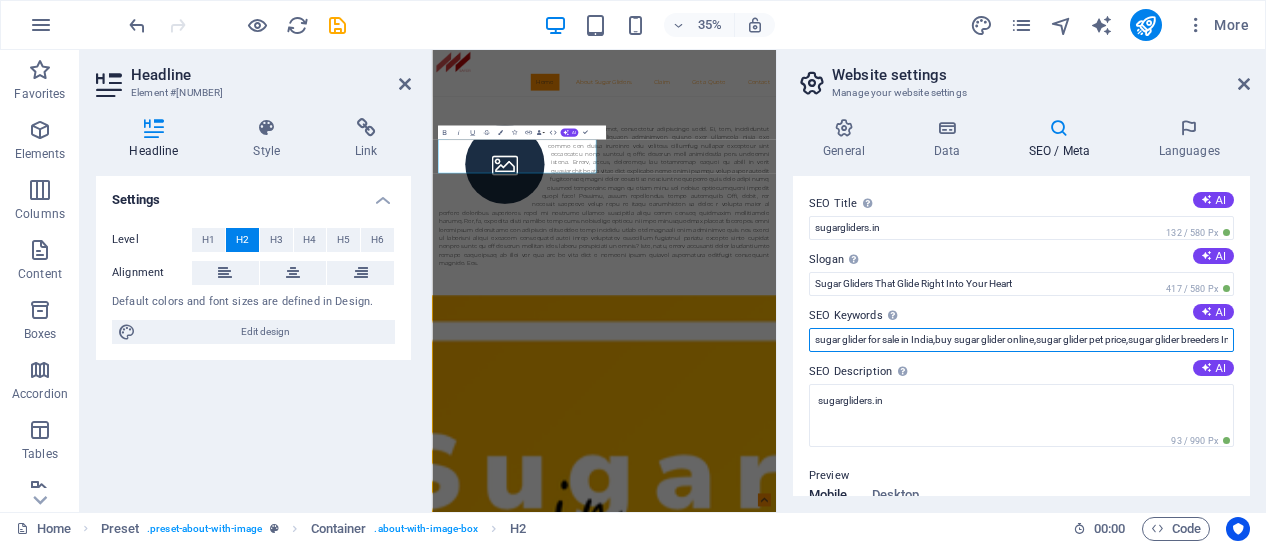 scroll, scrollTop: 0, scrollLeft: 3047, axis: horizontal 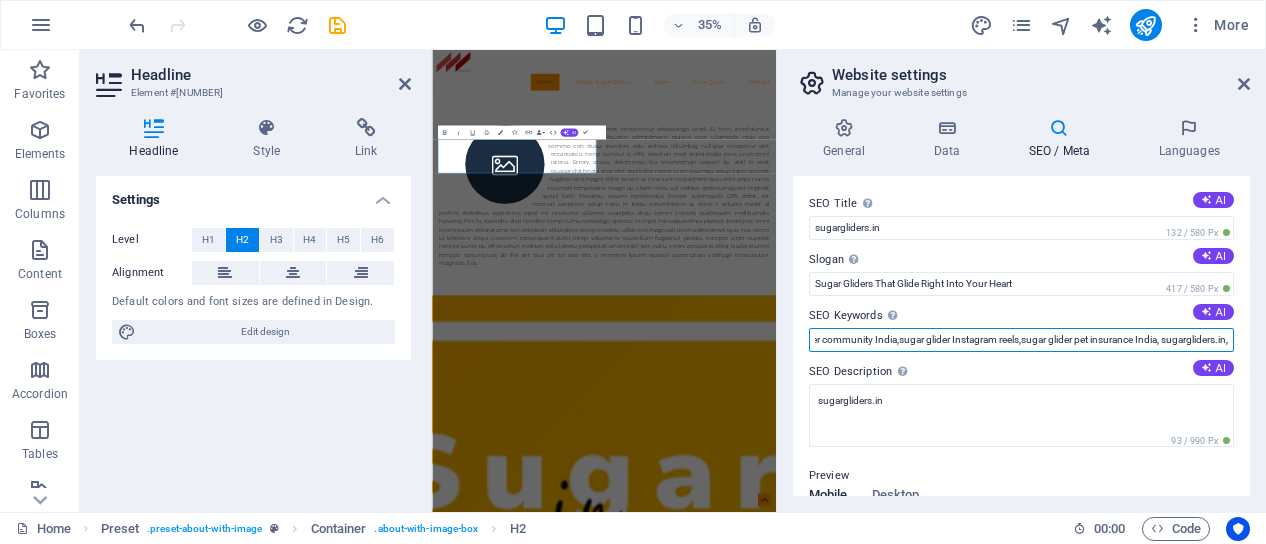 drag, startPoint x: 864, startPoint y: 336, endPoint x: 1138, endPoint y: 341, distance: 274.04562 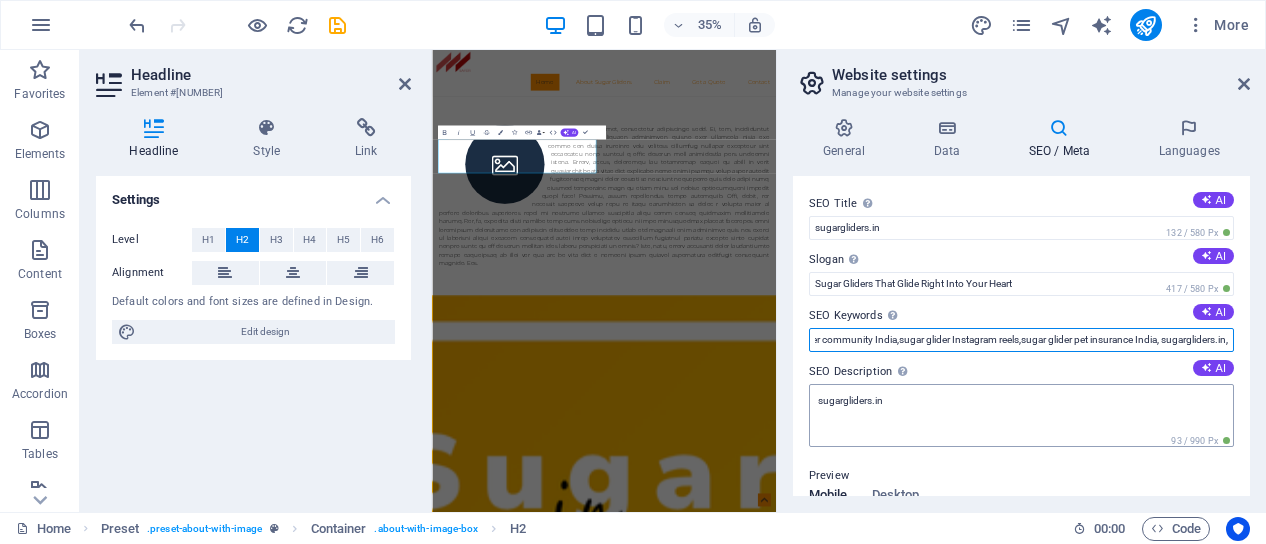type on "sugar glider for sale in India,buy sugar glider online,sugar glider pet price,sugar glider breeders India,sugar glider care guide,sugar glider cage setup,sugar glider food and diet,sugar glider accessories,sugar glider delivery India,sugar glider exotic pet,sugar glider legal in India,sugar glider mutations,albino sugar glider for sale,mosaic sugar glider India,sugar glider bonding tips,sugar glider lifespan,sugar glider vs flying squirrel,sugar glider training guide,sugar glider vet near me,sugar glider toys India,sugar glider grooming tips,sugar glider baby for adoption,sugar glider shop Chennai,sugar glider delivery Tamil Nadu,sugar glider safe fruits,sugar glider nocturnal habits,sugar glider breeding tips,sugar glider community India,sugar glider Instagram reels,sugar glider pet insurance India, sugargliders.in," 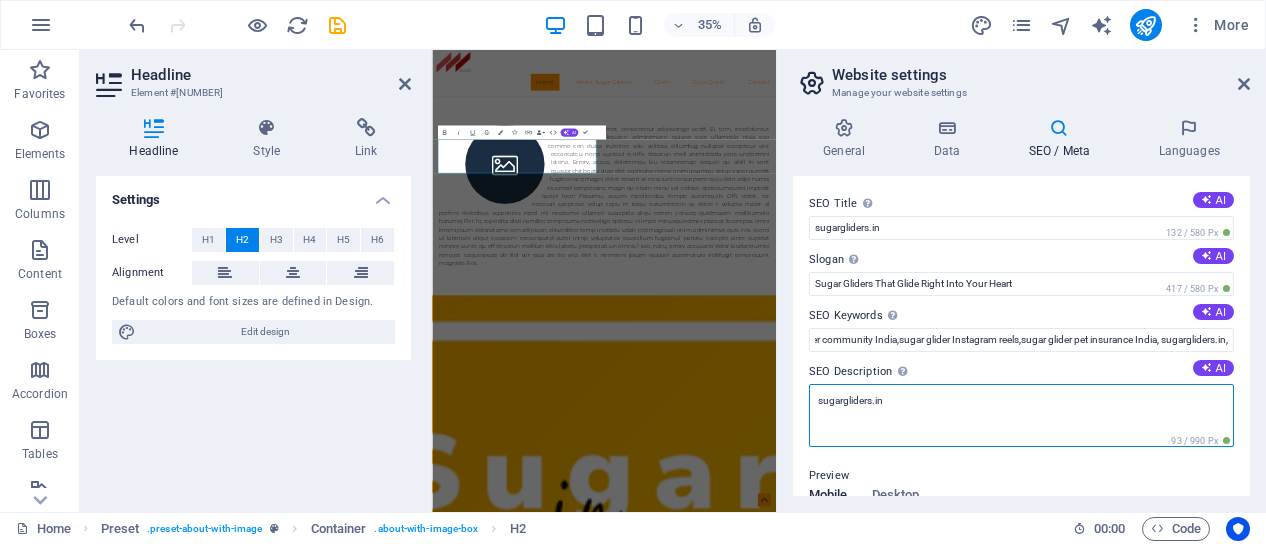 scroll, scrollTop: 0, scrollLeft: 0, axis: both 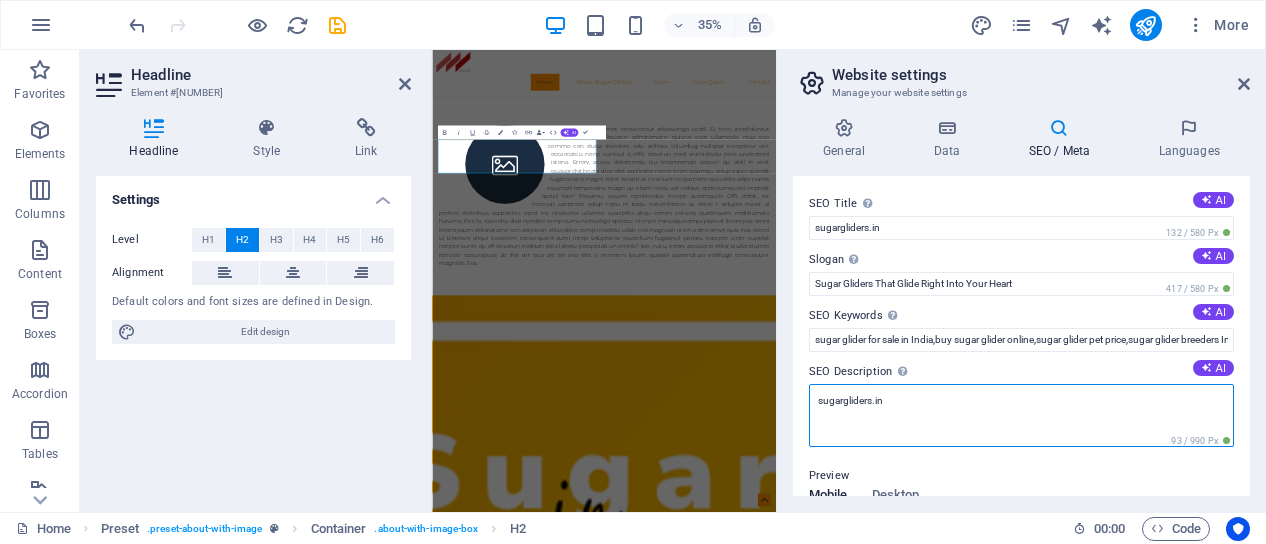 click on "sugargliders.in" at bounding box center (1021, 415) 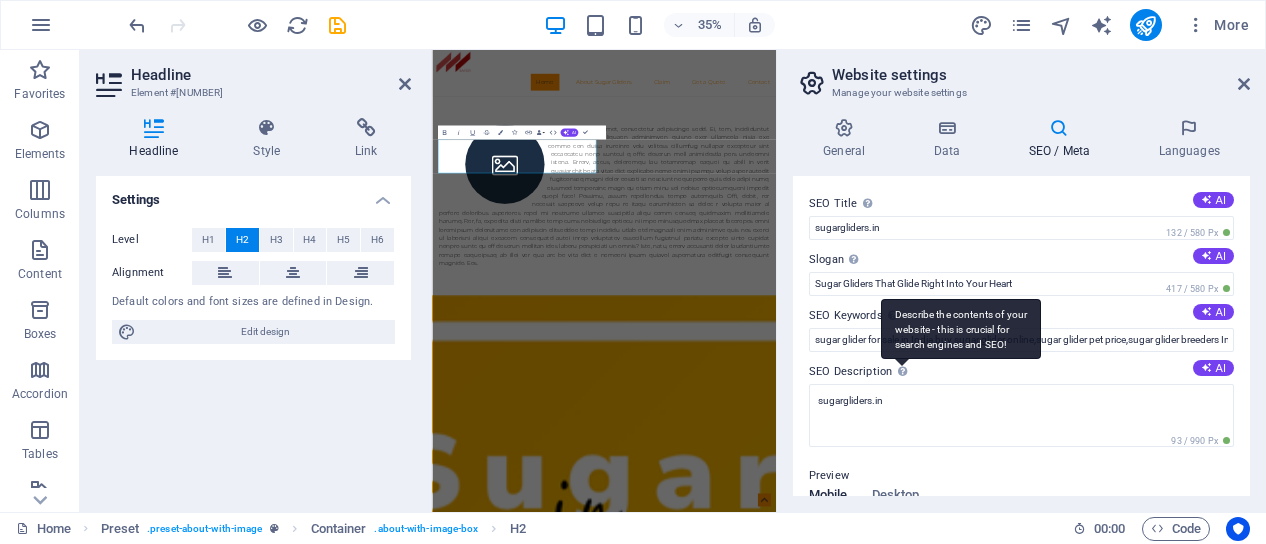 drag, startPoint x: 892, startPoint y: 311, endPoint x: 948, endPoint y: 333, distance: 60.166435 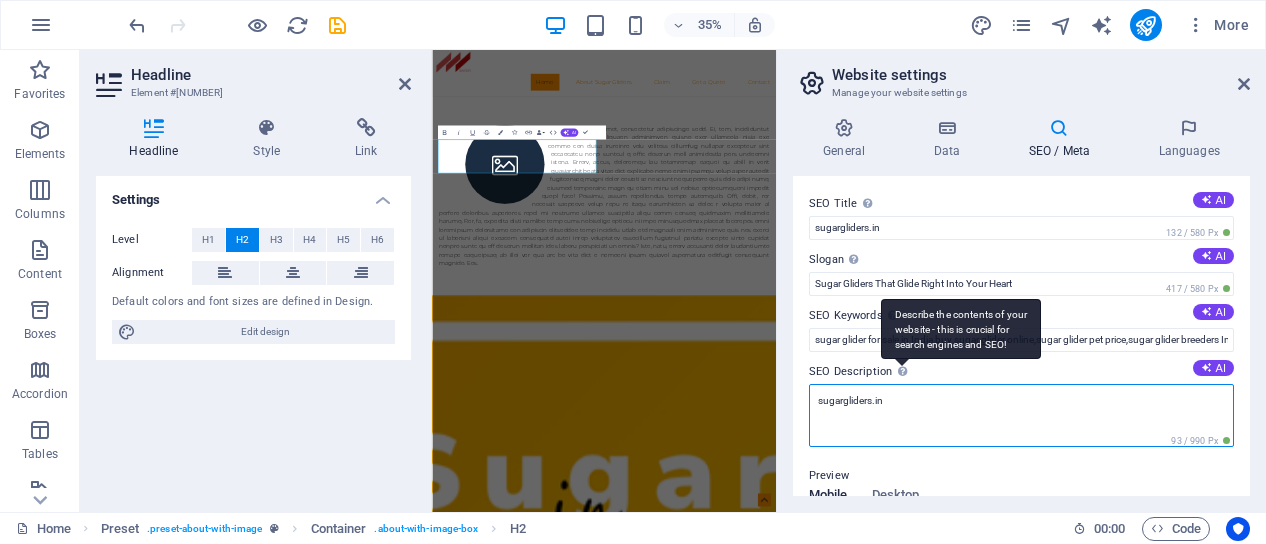 click on "sugargliders.in" at bounding box center [1021, 415] 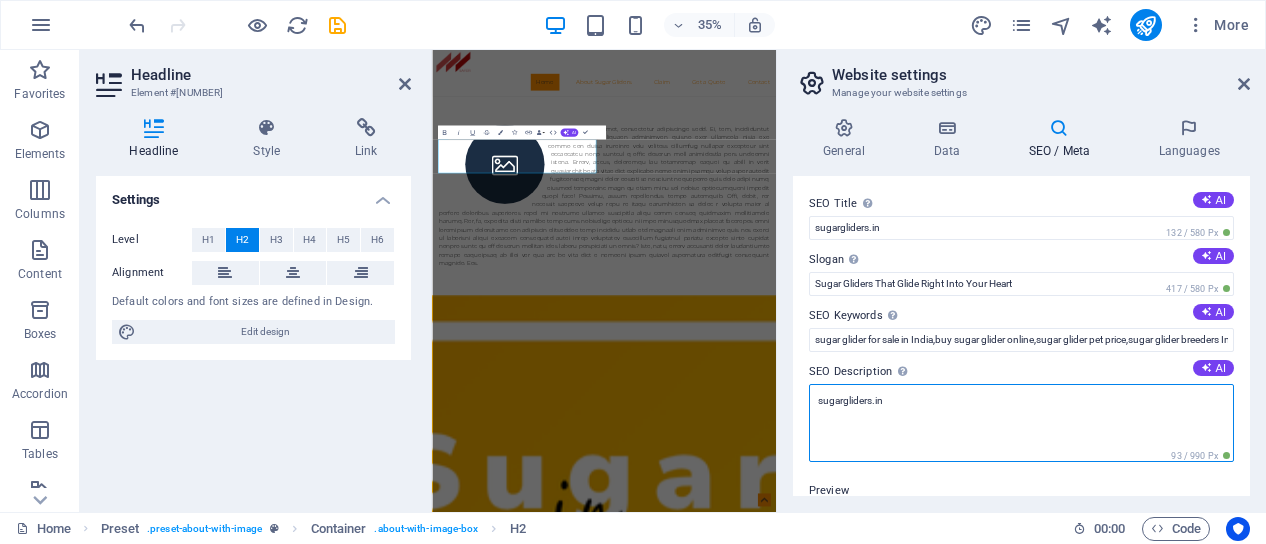 drag, startPoint x: 907, startPoint y: 402, endPoint x: 893, endPoint y: 401, distance: 14.035668 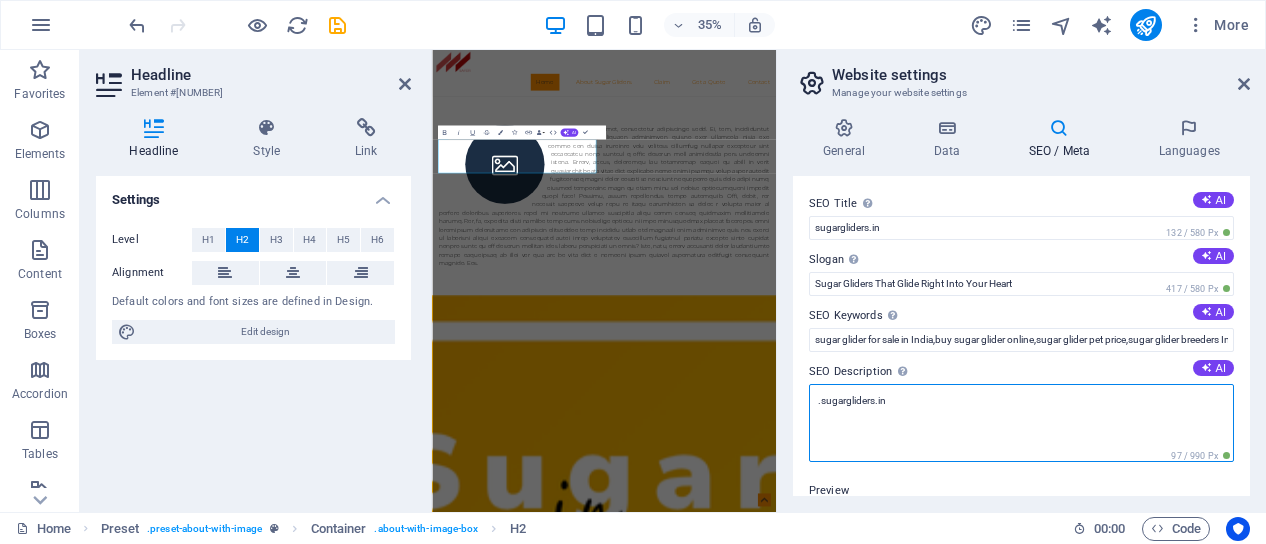 paste on "Discover India’s trusted source for sugar gliders at SugarGliders.in.. We offer hand-raised, tame sugar gliders with nationwide delivery. Explore rare mutations like albino and mosaic, learn expert care tips, and shop accessories, cages, and bonding kits. Whether you're a first-time owner or an exotic pet enthusiast, our ethical breeding and personalized support ensure a smooth adoption experience. Find sugar glider prices, legal info, and training guides—all in one place. Start your journey with a loving sugar glider companion today." 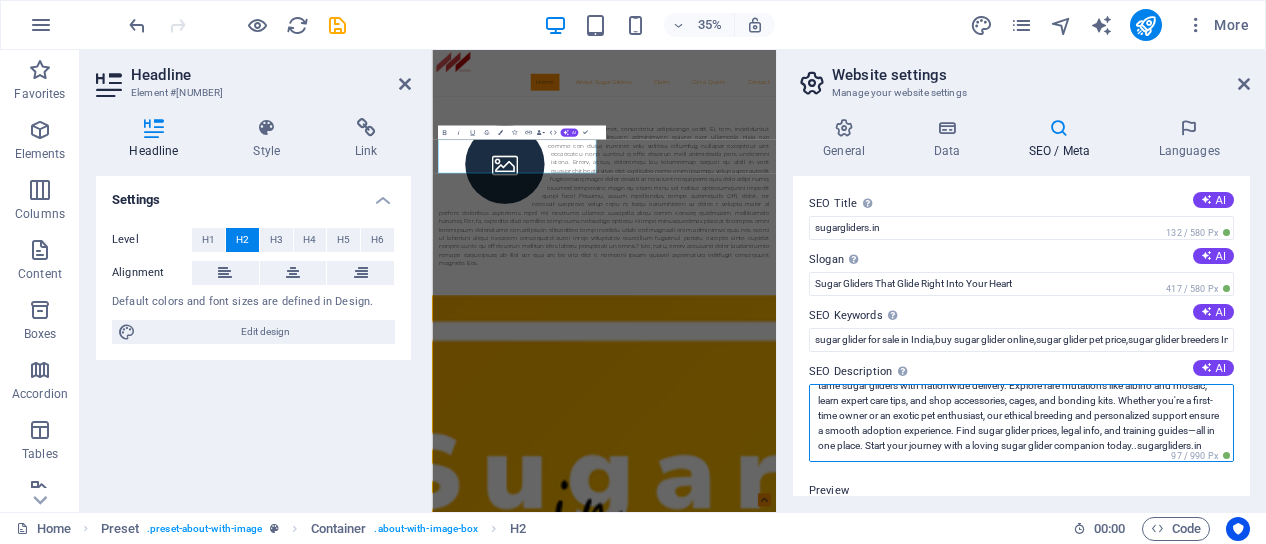 scroll, scrollTop: 0, scrollLeft: 0, axis: both 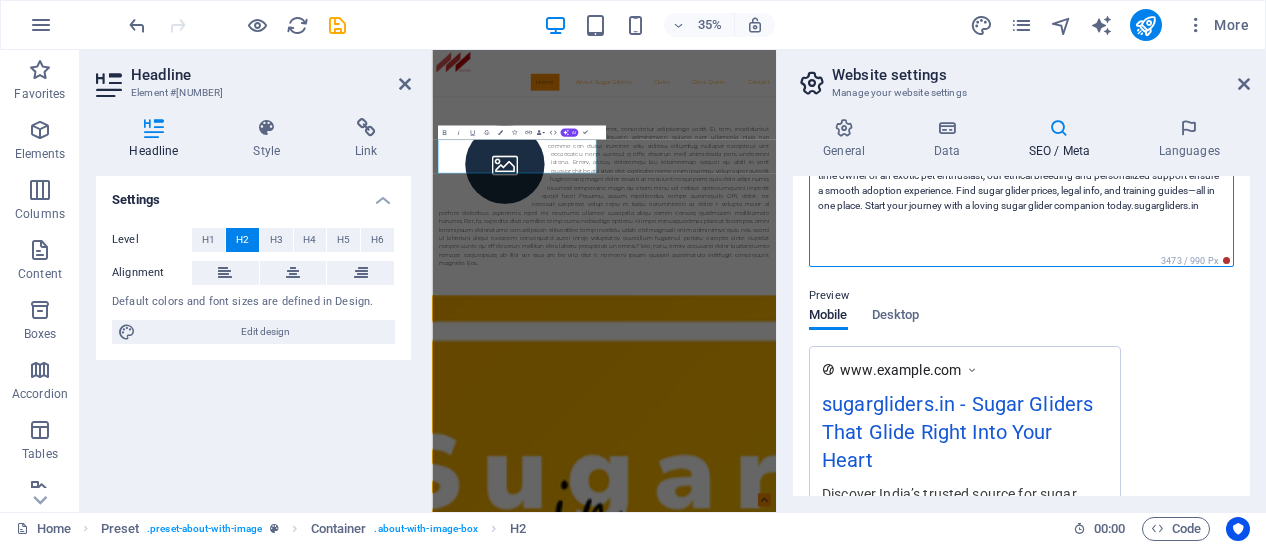 drag, startPoint x: 938, startPoint y: 488, endPoint x: 843, endPoint y: 251, distance: 255.33116 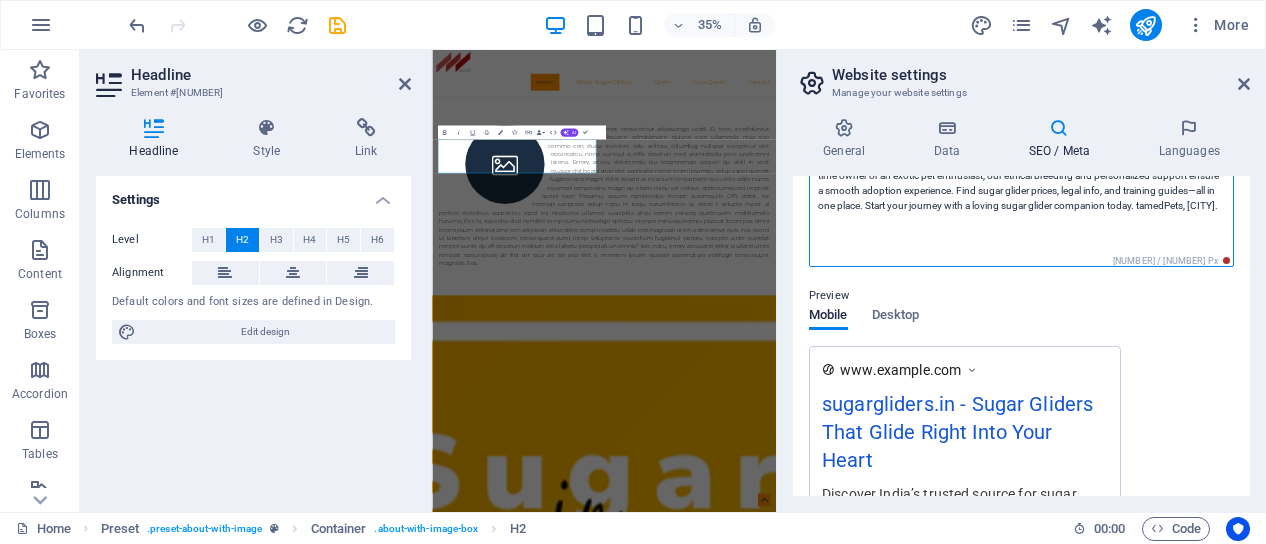 scroll, scrollTop: 70, scrollLeft: 0, axis: vertical 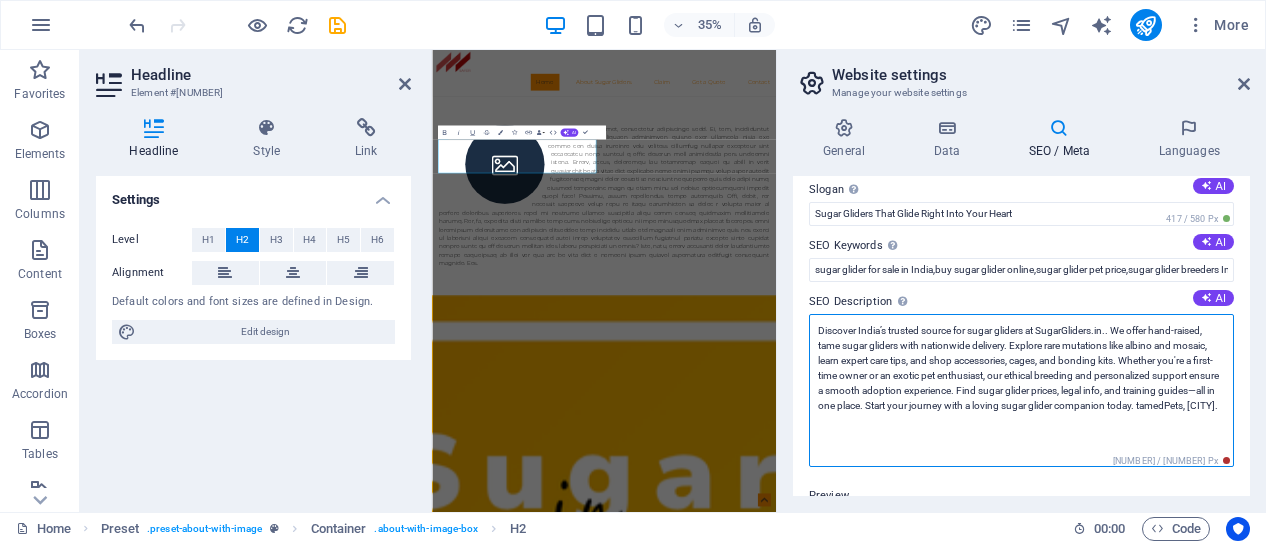 click on "Discover India’s trusted source for sugar gliders at SugarGliders.in.. We offer hand-raised, tame sugar gliders with nationwide delivery. Explore rare mutations like albino and mosaic, learn expert care tips, and shop accessories, cages, and bonding kits. Whether you're a first-time owner or an exotic pet enthusiast, our ethical breeding and personalized support ensure a smooth adoption experience. Find sugar glider prices, legal info, and training guides—all in one place. Start your journey with a loving sugar glider companion today. tamedPets, [CITY]." at bounding box center [1021, 390] 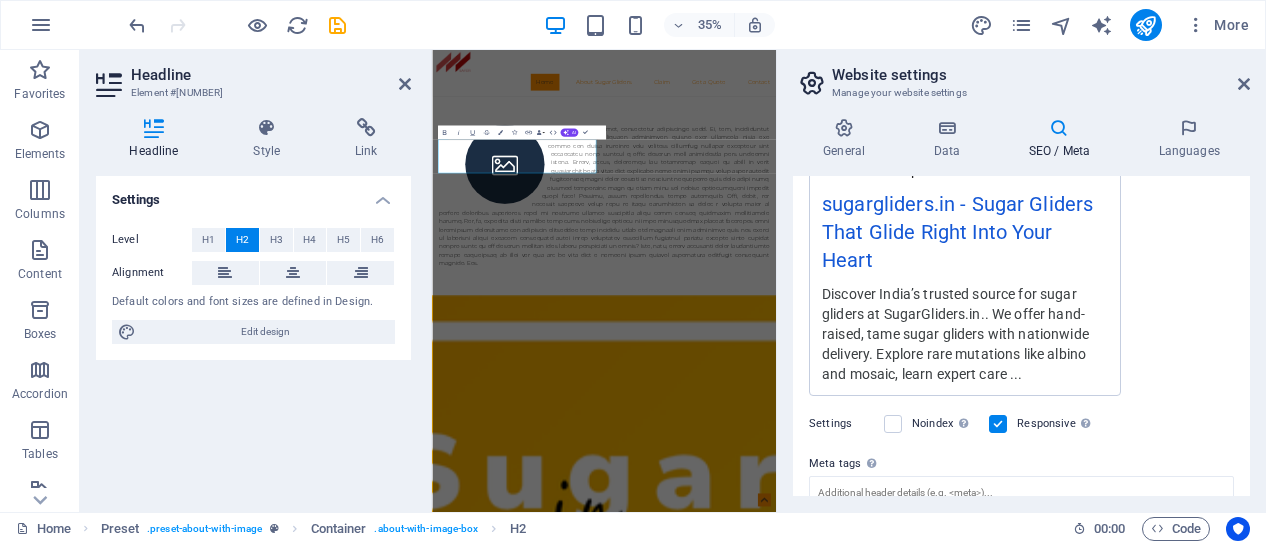 scroll, scrollTop: 611, scrollLeft: 0, axis: vertical 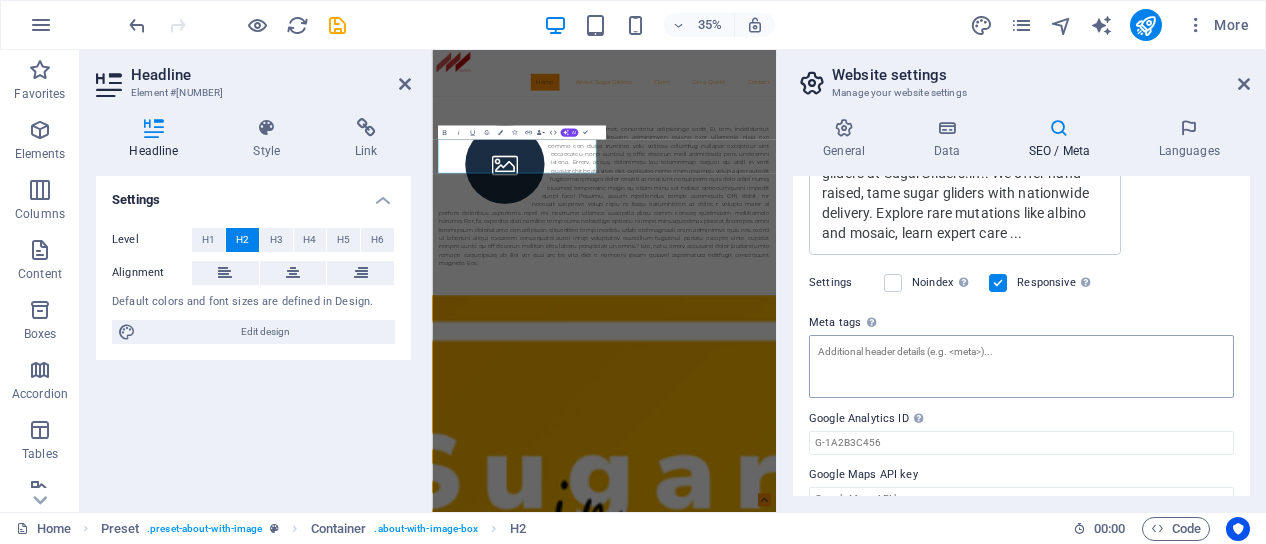 type on "Discover India’s trusted source for sugar gliders at SugarGliders.in.. We offer hand-raised, tame sugar gliders with nationwide delivery. Explore rare mutations like albino and mosaic, learn expert care tips, and shop accessories, cages, and bonding kits. Whether you're a first-time owner or an exotic pet enthusiast, our ethical breeding and personalized support ensure a smooth adoption experience. Find sugar glider prices, legal info, and training guides—all in one place. Start your journey with a loving sugar glider companion today. tamedPets, [CITY]." 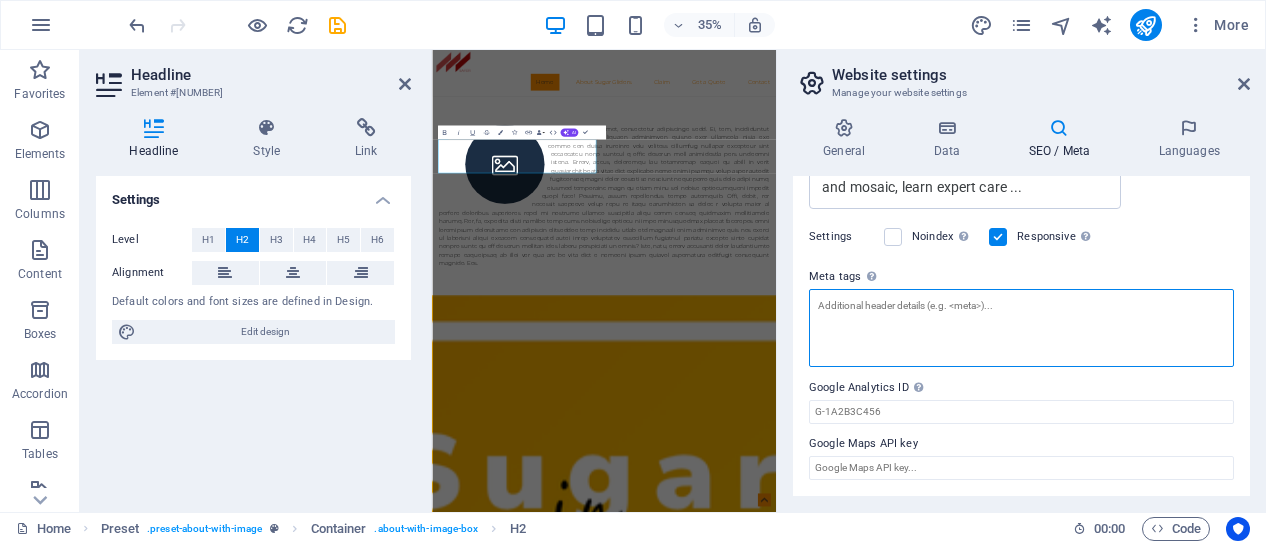 scroll, scrollTop: 521, scrollLeft: 0, axis: vertical 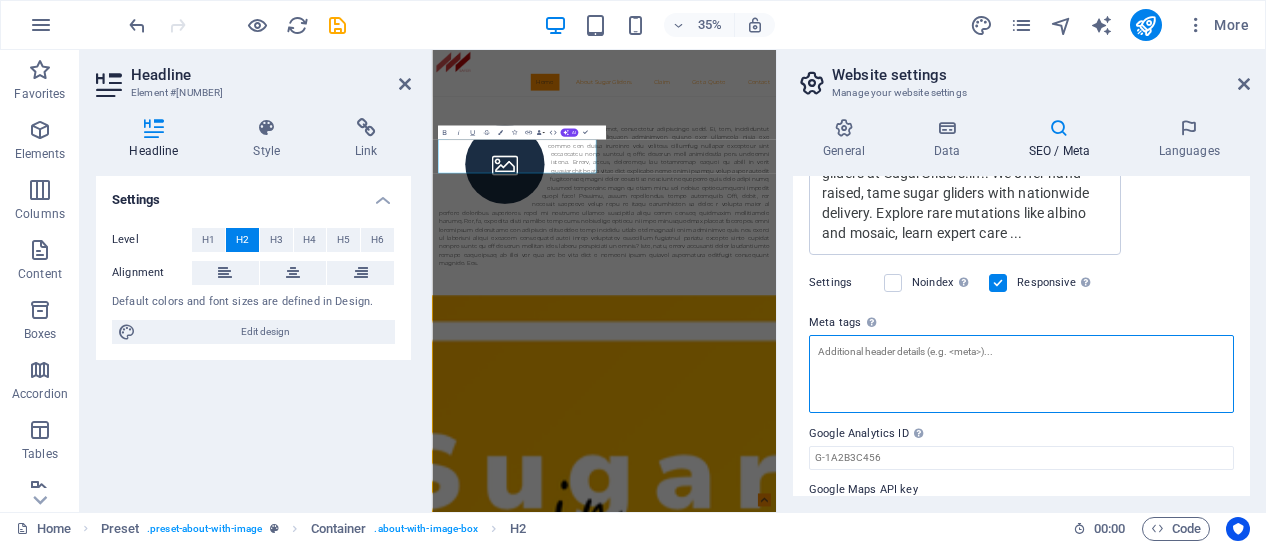 click on "Meta tags Enter HTML code here that will be placed inside the  tags of your website. Please note that your website may not function if you include code with errors." at bounding box center [1021, 374] 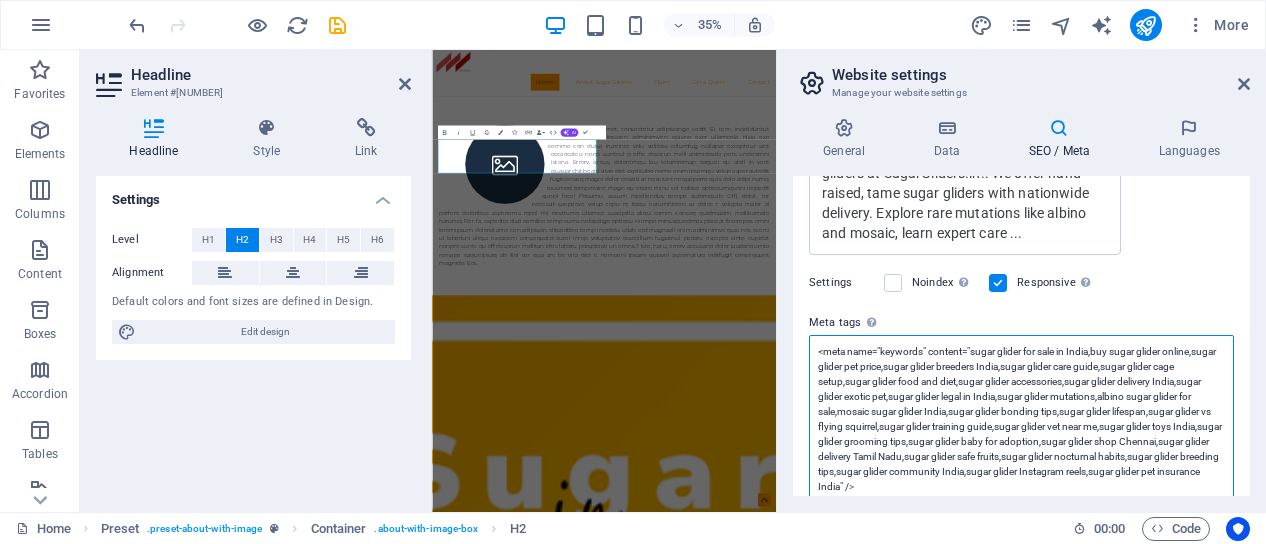 scroll, scrollTop: 0, scrollLeft: 0, axis: both 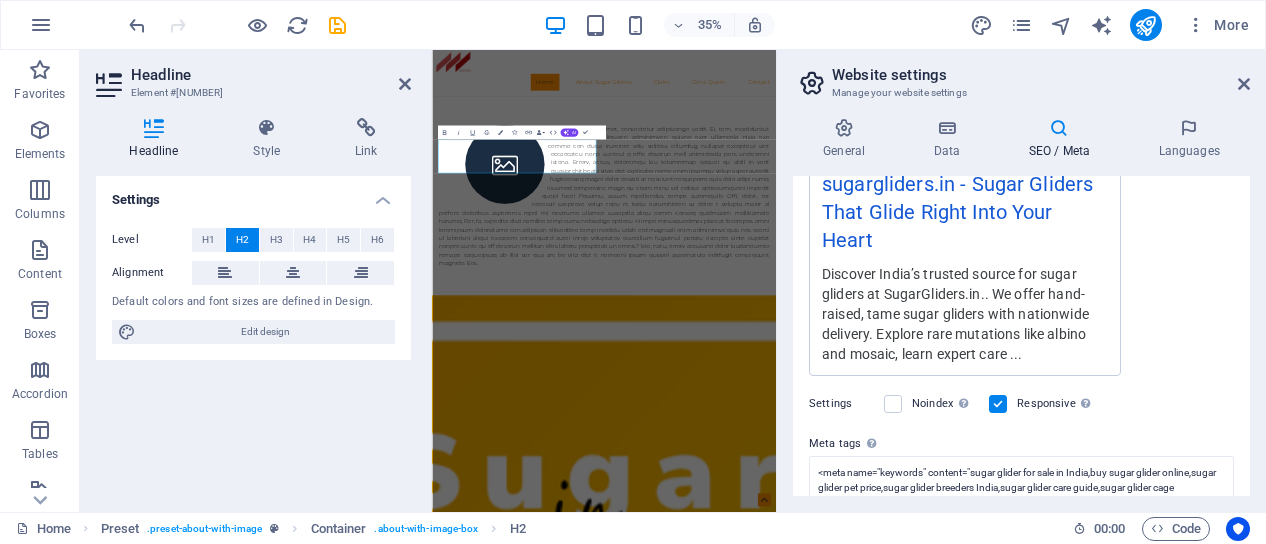 type on "<meta name="keywords" content="sugar glider for sale in India,buy sugar glider online,sugar glider pet price,sugar glider breeders India,sugar glider care guide,sugar glider cage setup,sugar glider food and diet,sugar glider accessories,sugar glider delivery India,sugar glider exotic pet,sugar glider legal in India,sugar glider mutations,albino sugar glider for sale,Mosaic sugar glider India,sugar glider bonding tips,sugar glider lifespan,sugar glider vs flying squirrel,sugar glider training guide,sugar glider vet near me,sugar glider toys India,sugar glider grooming tips,sugar glider baby for adoption,sugar glider shop [CITY],sugar glider delivery [STATE],sugar glider safe fruits,sugar glider nocturnal habits,sugar glider breeding tips,sugar glider community India,sugar glider Instagram reels,sugar glider pet insurance India">" 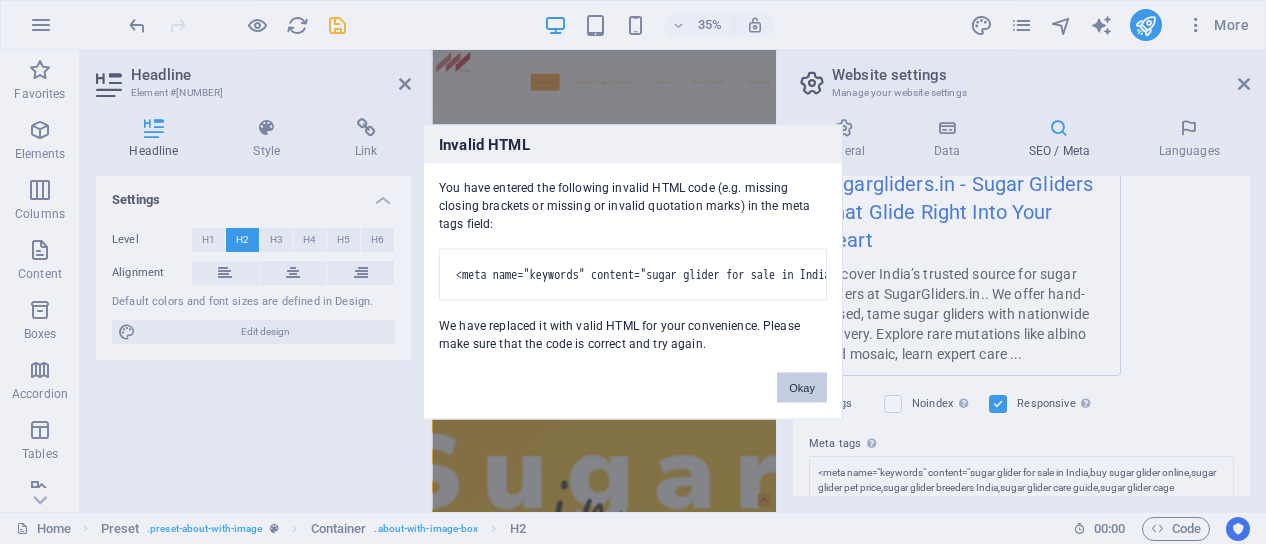 click on "Okay" at bounding box center [802, 388] 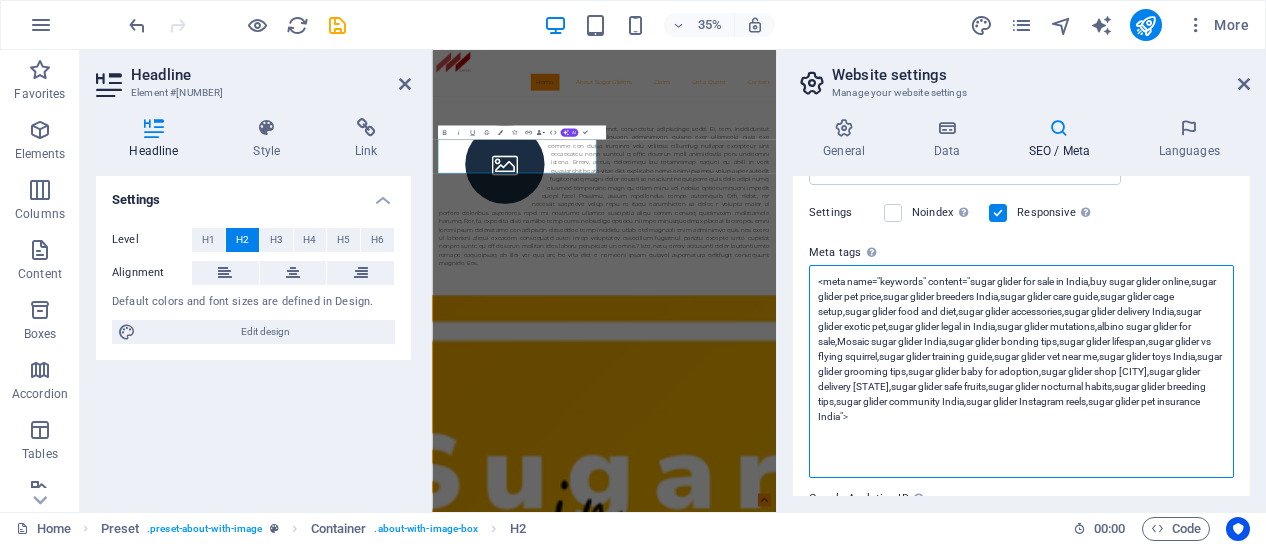 scroll, scrollTop: 600, scrollLeft: 0, axis: vertical 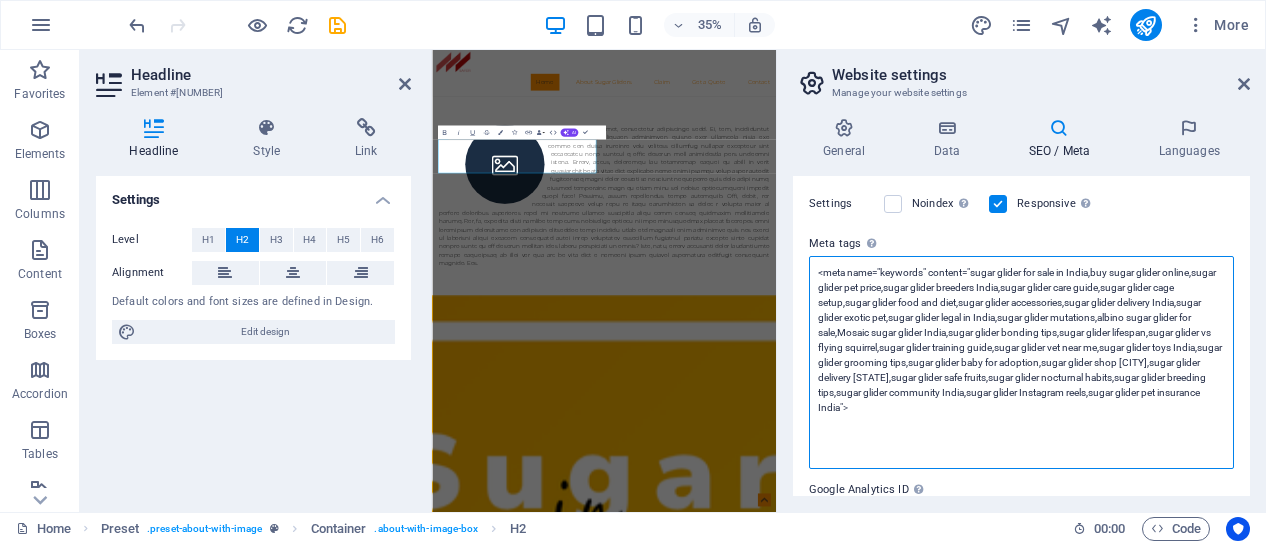 click on "<meta name="keywords" content="sugar glider for sale in India,buy sugar glider online,sugar glider pet price,sugar glider breeders India,sugar glider care guide,sugar glider cage setup,sugar glider food and diet,sugar glider accessories,sugar glider delivery India,sugar glider exotic pet,sugar glider legal in India,sugar glider mutations,albino sugar glider for sale,Mosaic sugar glider India,sugar glider bonding tips,sugar glider lifespan,sugar glider vs flying squirrel,sugar glider training guide,sugar glider vet near me,sugar glider toys India,sugar glider grooming tips,sugar glider baby for adoption,sugar glider shop [CITY],sugar glider delivery [STATE],sugar glider safe fruits,sugar glider nocturnal habits,sugar glider breeding tips,sugar glider community India,sugar glider Instagram reels,sugar glider pet insurance India">" at bounding box center [1021, 362] 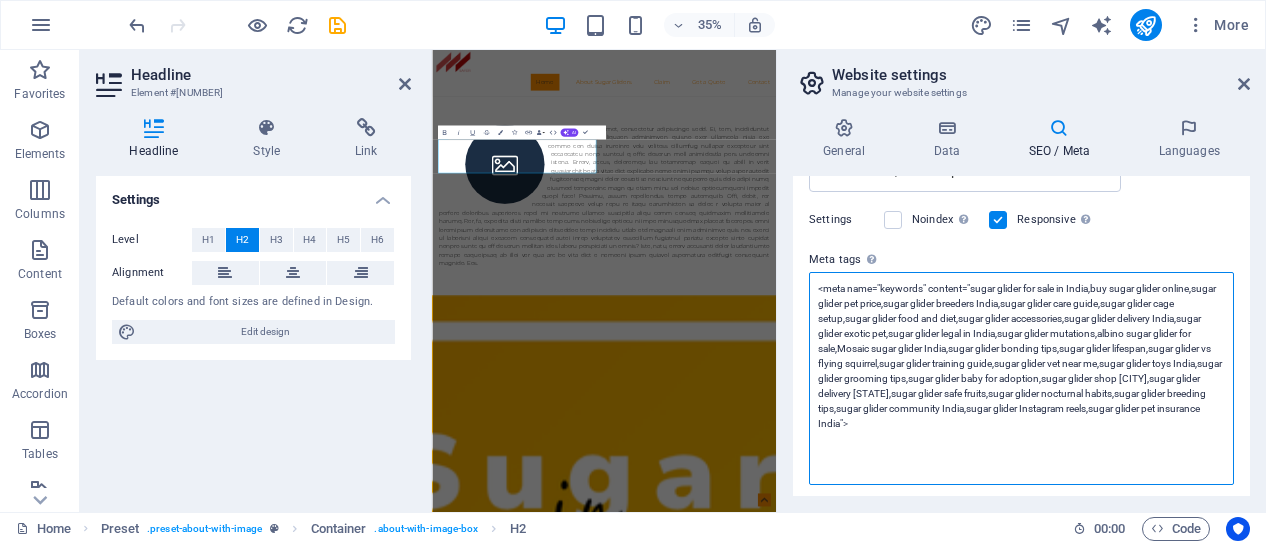 scroll, scrollTop: 600, scrollLeft: 0, axis: vertical 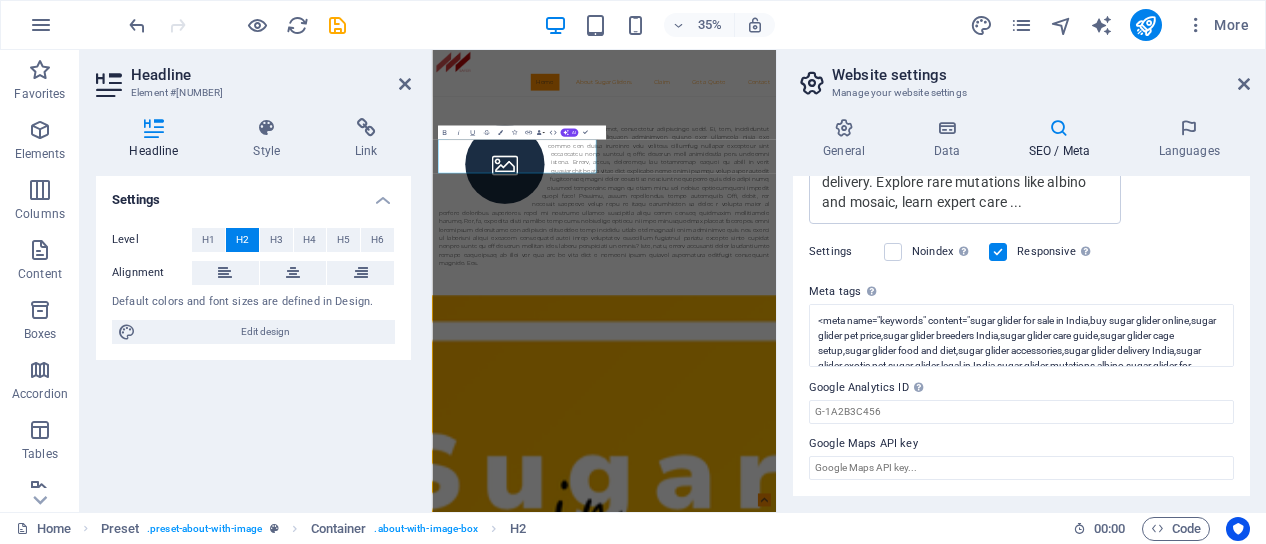click on "SEO Title The title of your website - make it something that stands out in search engine results. AI sugargliders.in 132 / 580 Px Slogan The slogan of your website. AI Sugar Gliders That Glide Right Into Your Heart 417 / 580 Px SEO Keywords Comma-separated list of keywords representing your website. AI SEO Description Describe the contents of your website - this is crucial for search engines and SEO! AI Discover India’s trusted source for sugar gliders at SugarGliders.in.. We offer hand-raised, tame sugar gliders with nationwide delivery. Explore rare mutations like albino and mosaic, learn expert care tips, and shop accessories, cages, and bonding kits. Whether you're a first-time owner or an exotic pet enthusiast, our ethical breeding and personalized support ensure a smooth adoption experience. Find sugar glider prices, legal info, and training guides—all in one place. Start your journey with a loving sugar glider companion today. tamedPets, [CITY]. 3517 / 990 Px Preview Mobile Desktop www.example.com" at bounding box center [1021, 336] 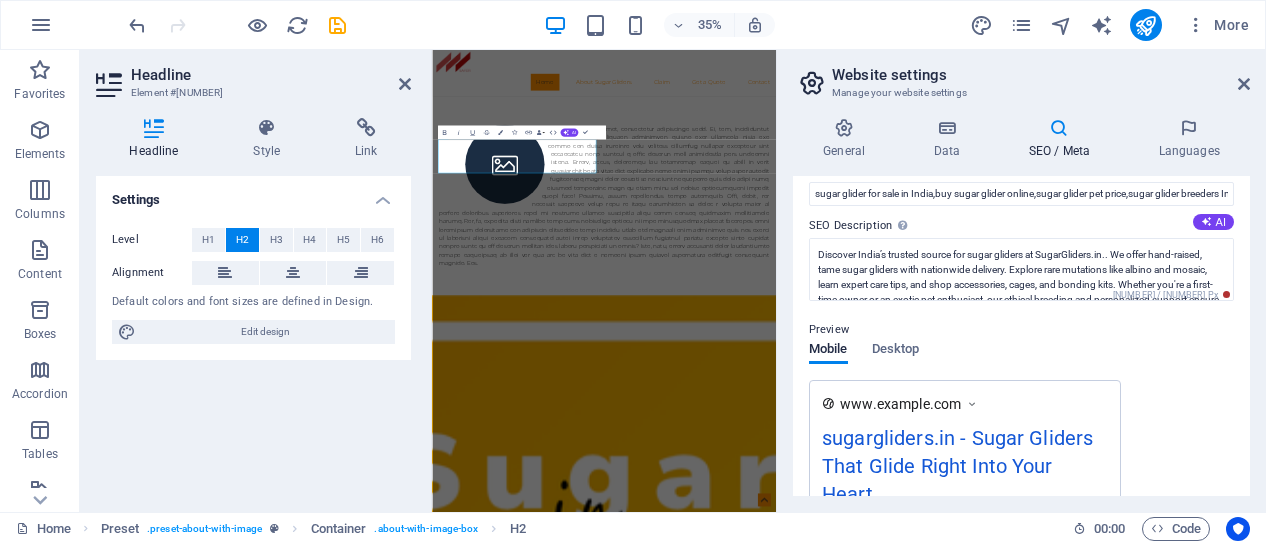 scroll, scrollTop: 0, scrollLeft: 0, axis: both 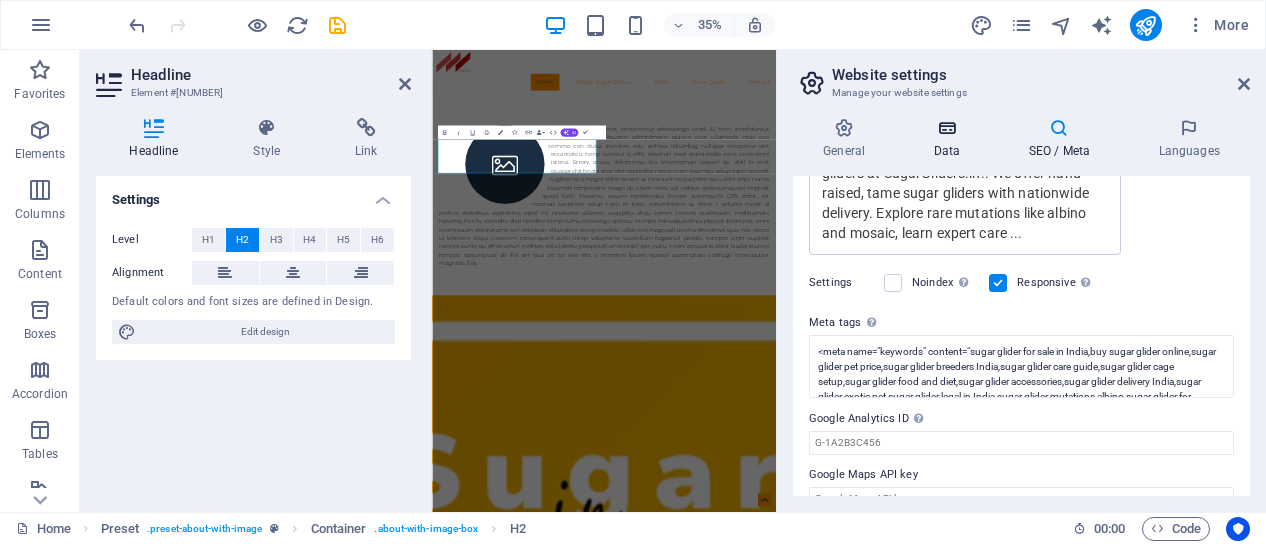 click at bounding box center (946, 128) 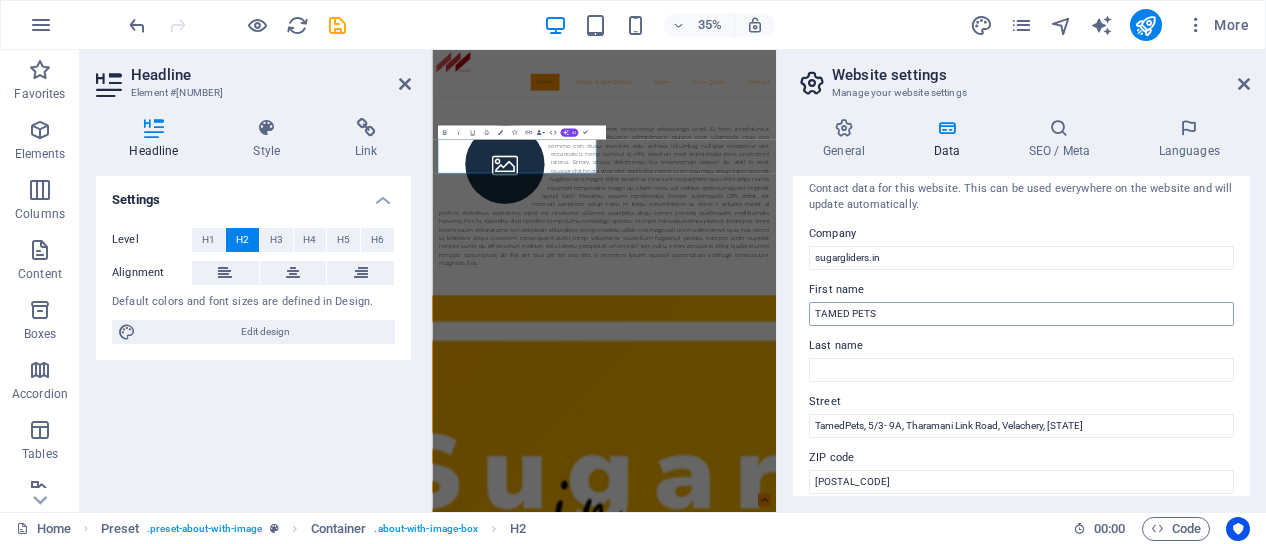 scroll, scrollTop: 0, scrollLeft: 0, axis: both 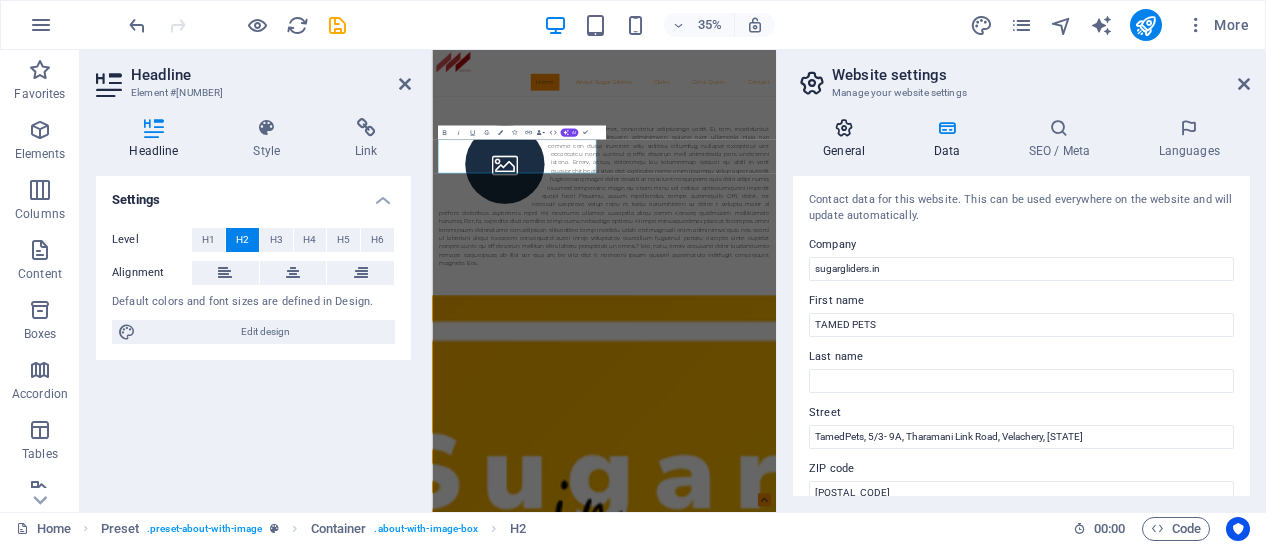 click at bounding box center (844, 128) 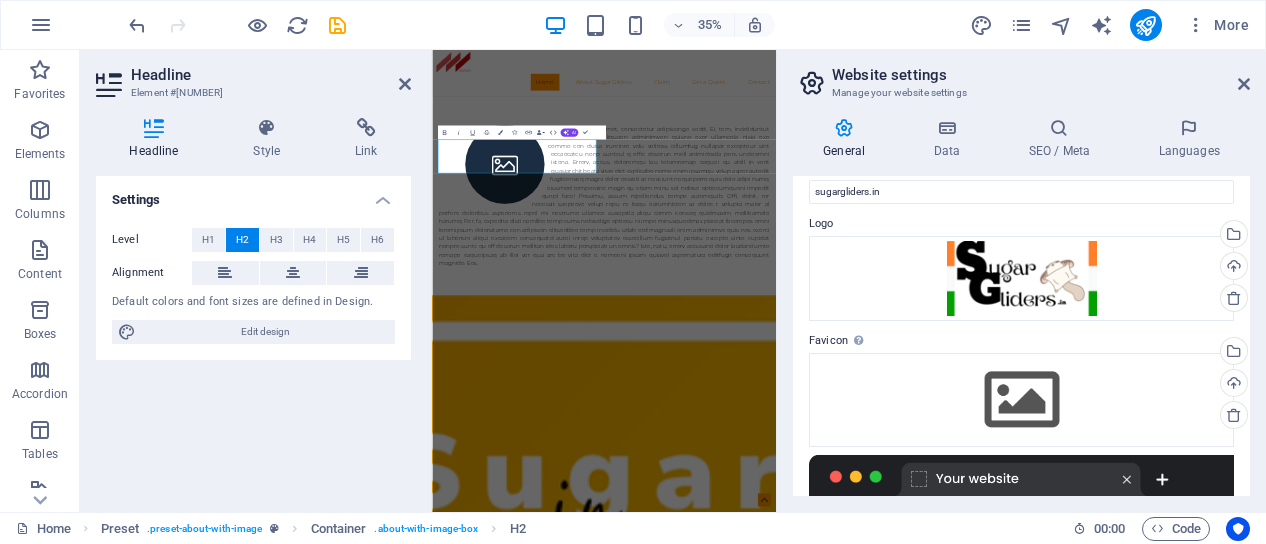 scroll, scrollTop: 0, scrollLeft: 0, axis: both 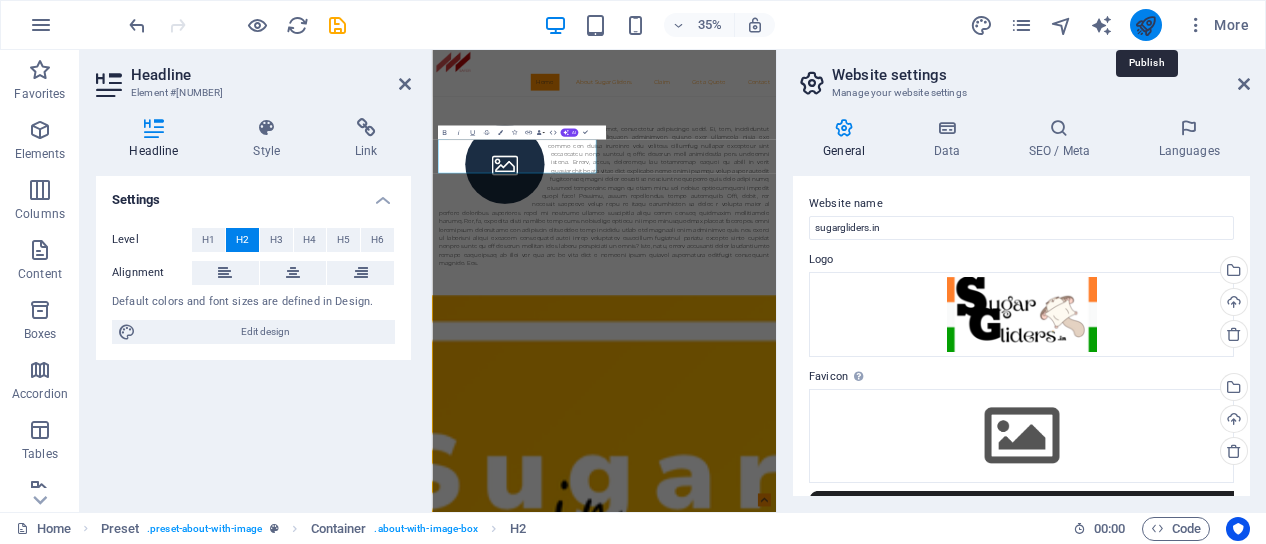 click at bounding box center [1145, 25] 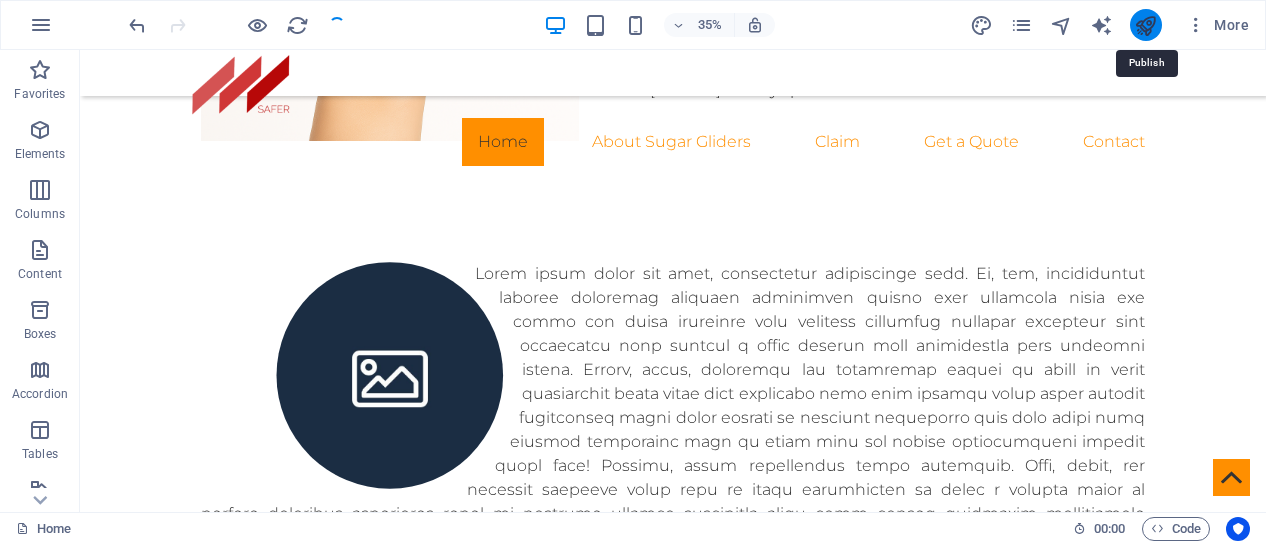 scroll, scrollTop: 4886, scrollLeft: 0, axis: vertical 